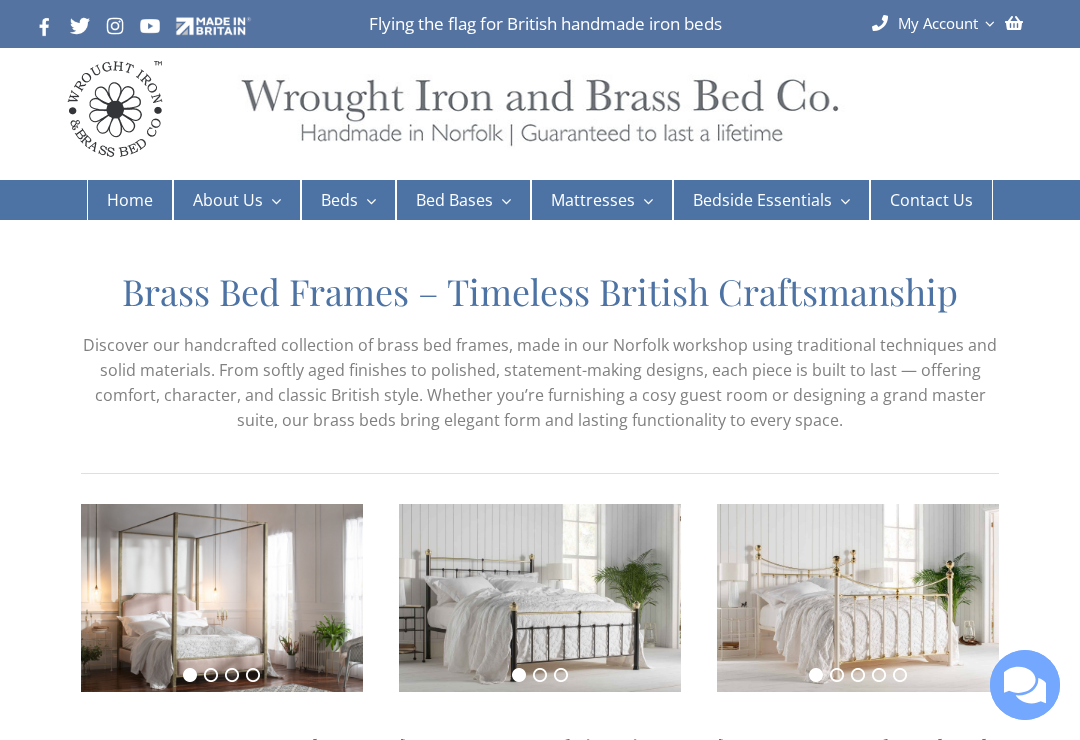 scroll, scrollTop: 0, scrollLeft: 0, axis: both 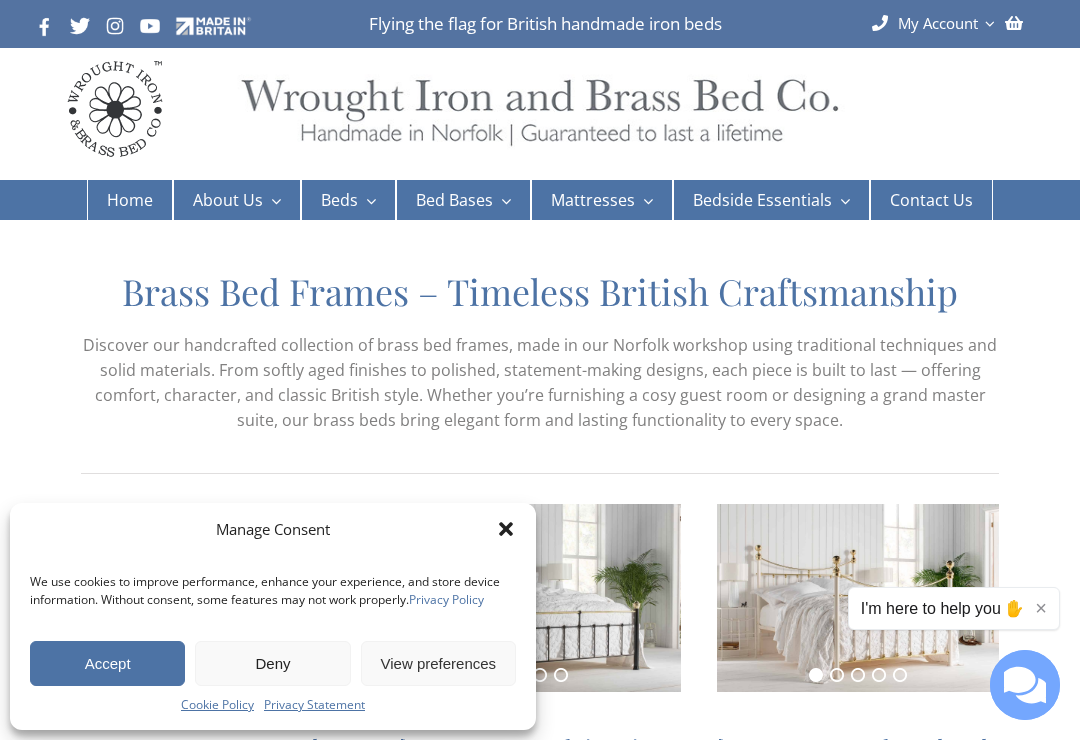 click 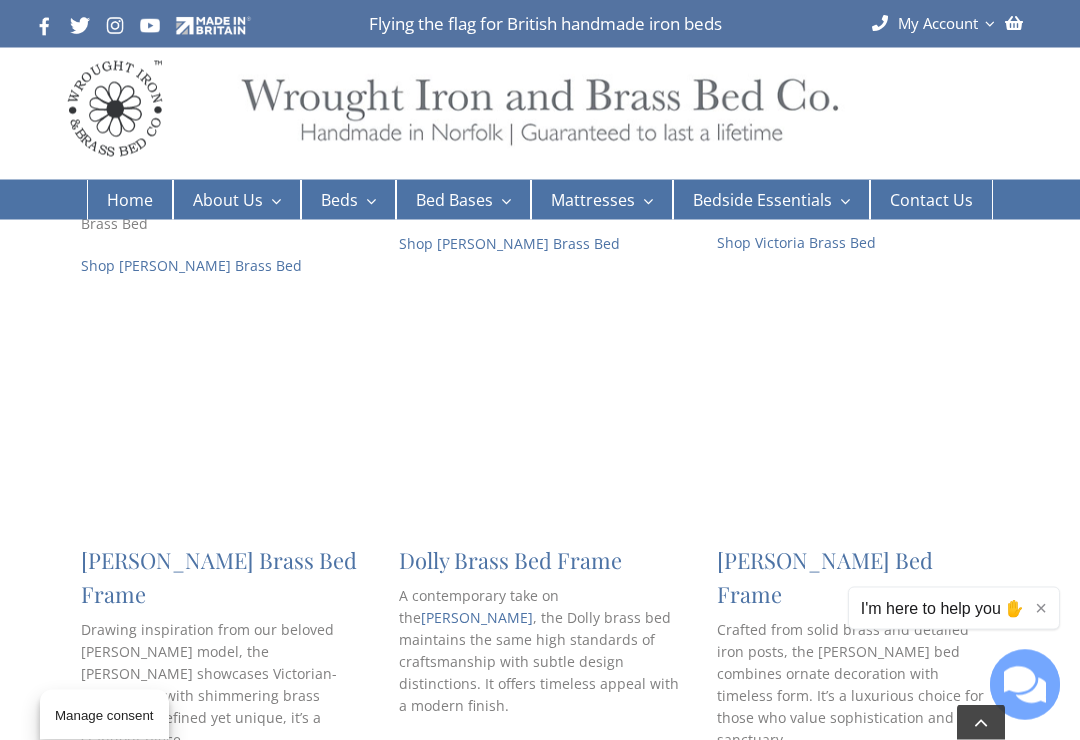 scroll, scrollTop: 1667, scrollLeft: 0, axis: vertical 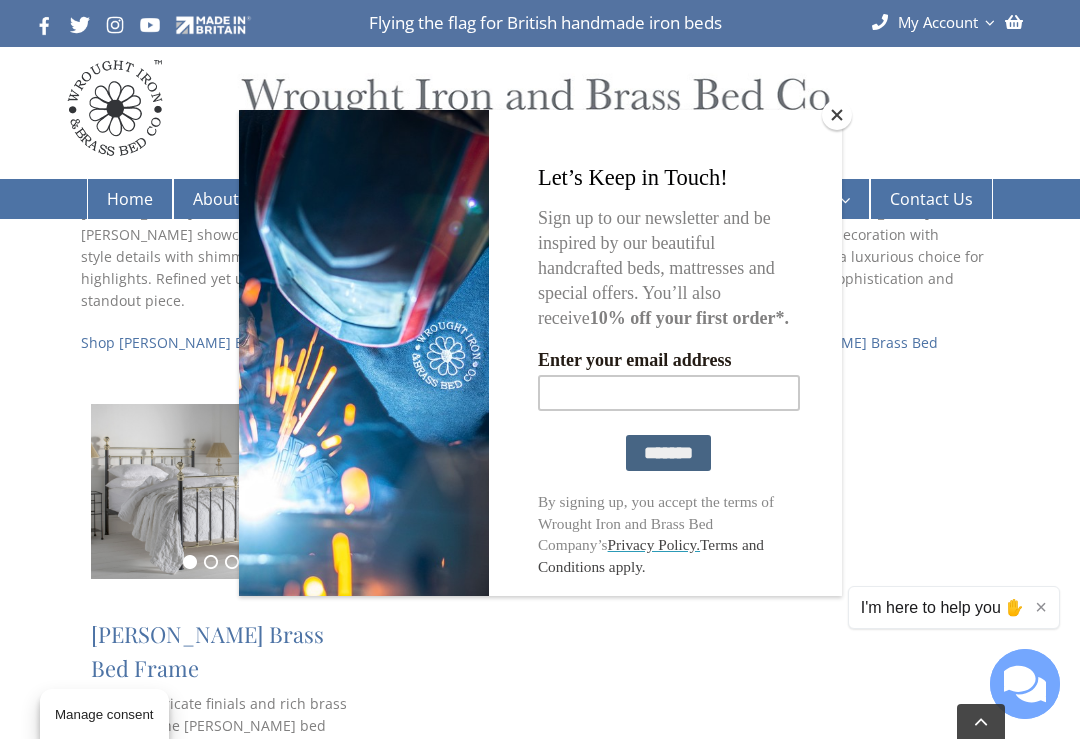 click at bounding box center [837, 116] 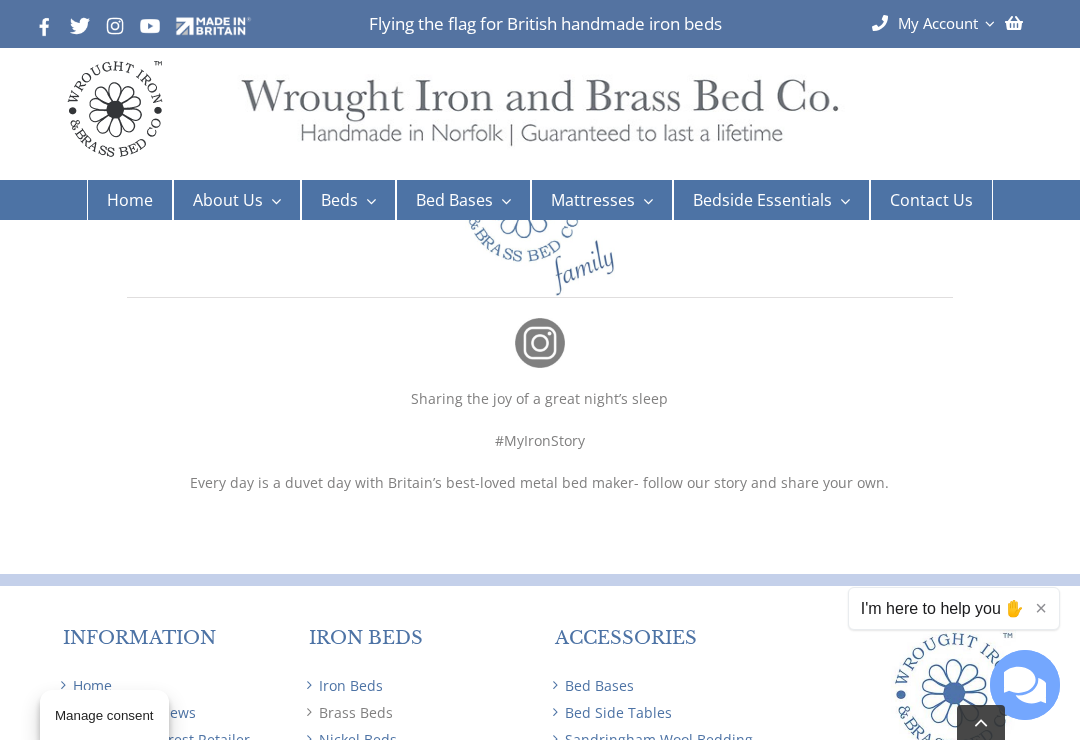 scroll, scrollTop: 4491, scrollLeft: 0, axis: vertical 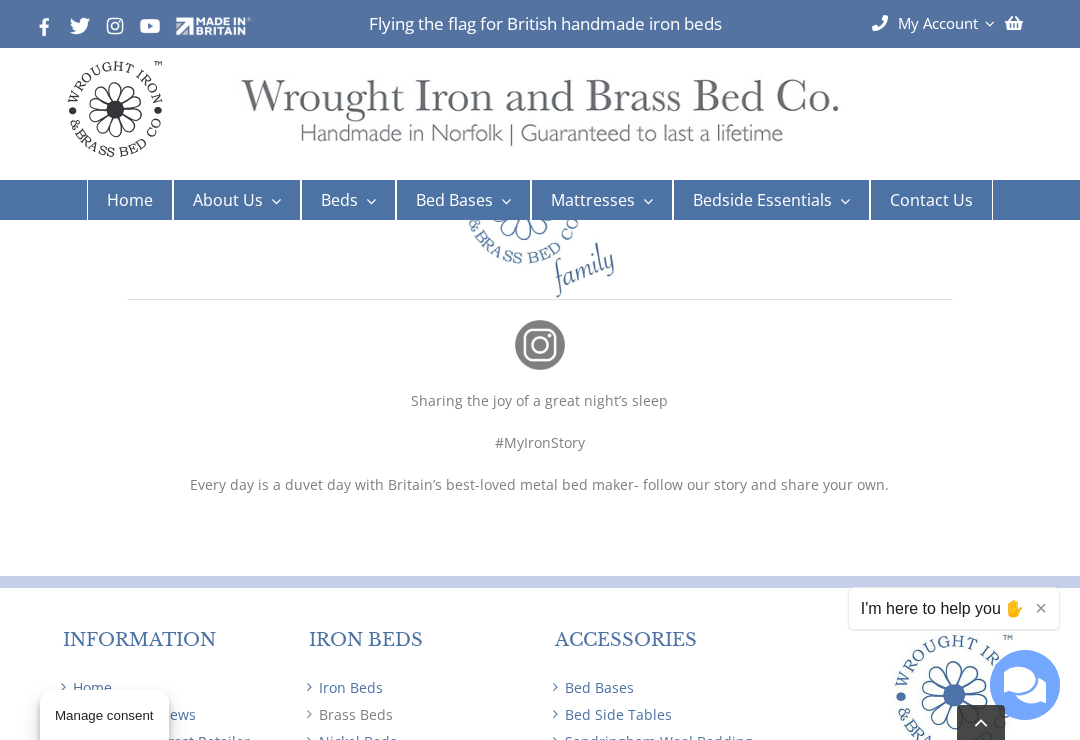 click on "I'm here to help you ✋" at bounding box center (943, 608) 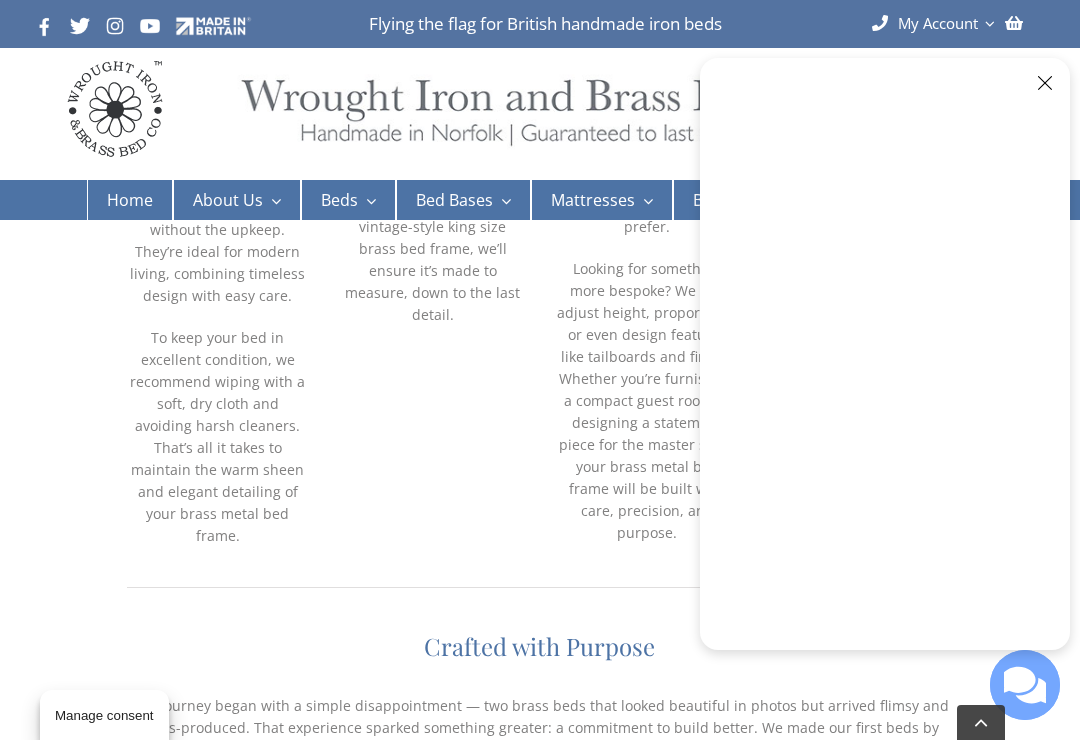 scroll, scrollTop: 3749, scrollLeft: 0, axis: vertical 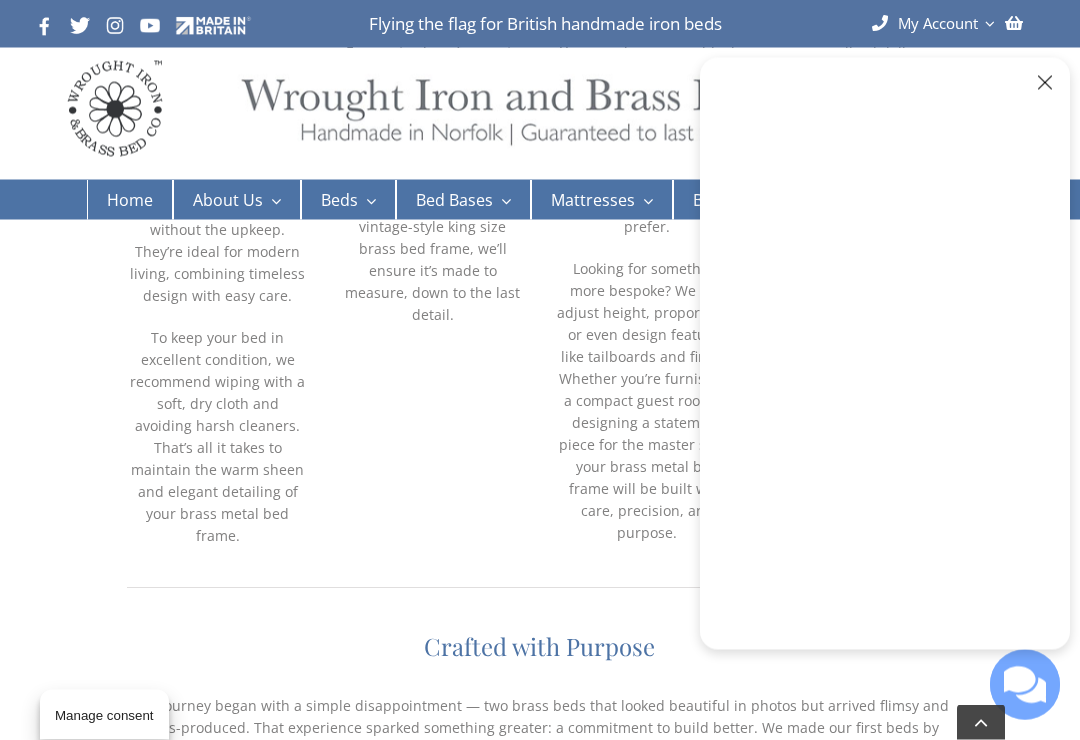 click at bounding box center (1045, 83) 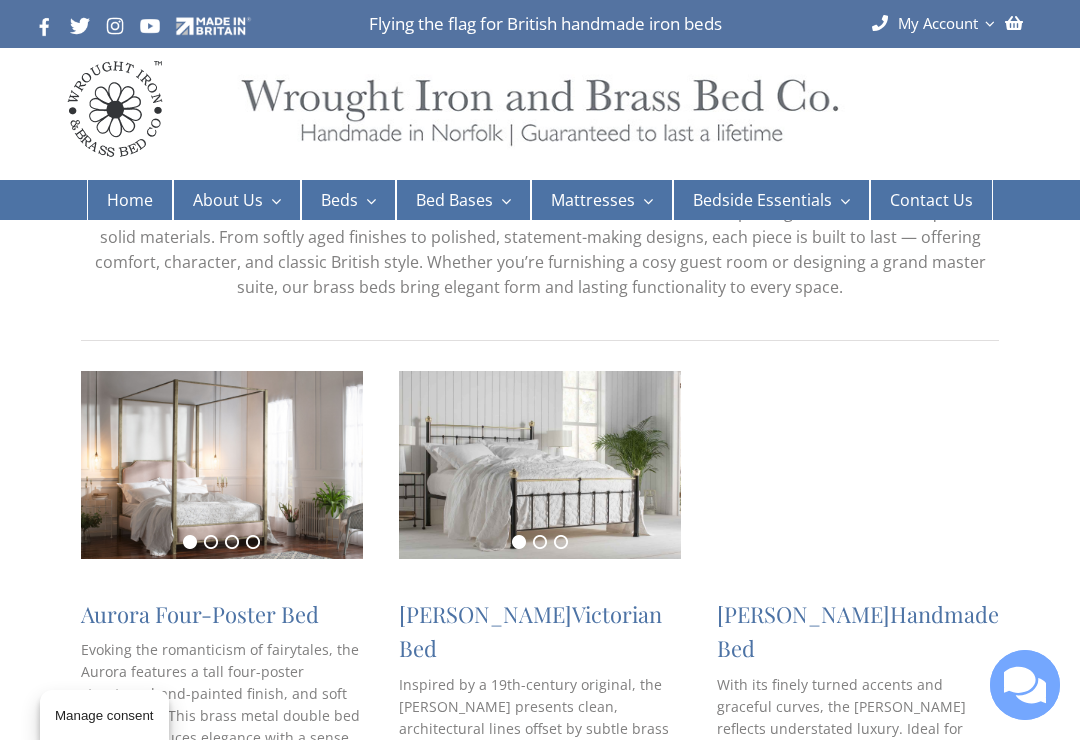 scroll, scrollTop: 145, scrollLeft: 0, axis: vertical 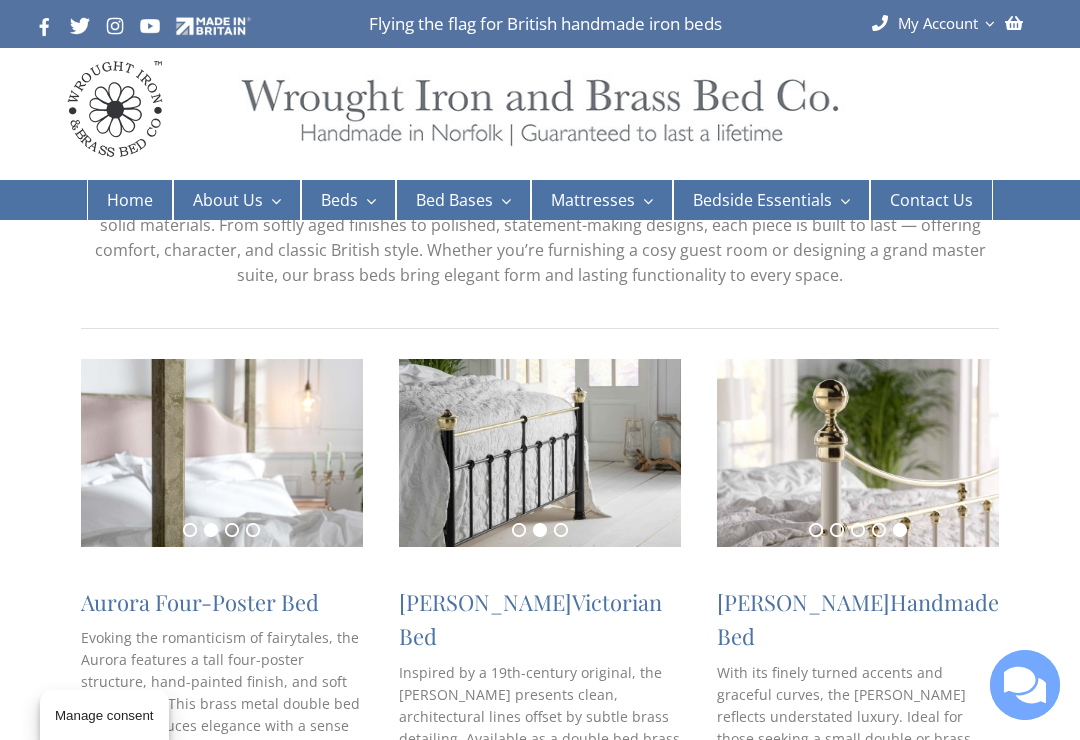 click on "Victorian Bed" at bounding box center (530, 619) 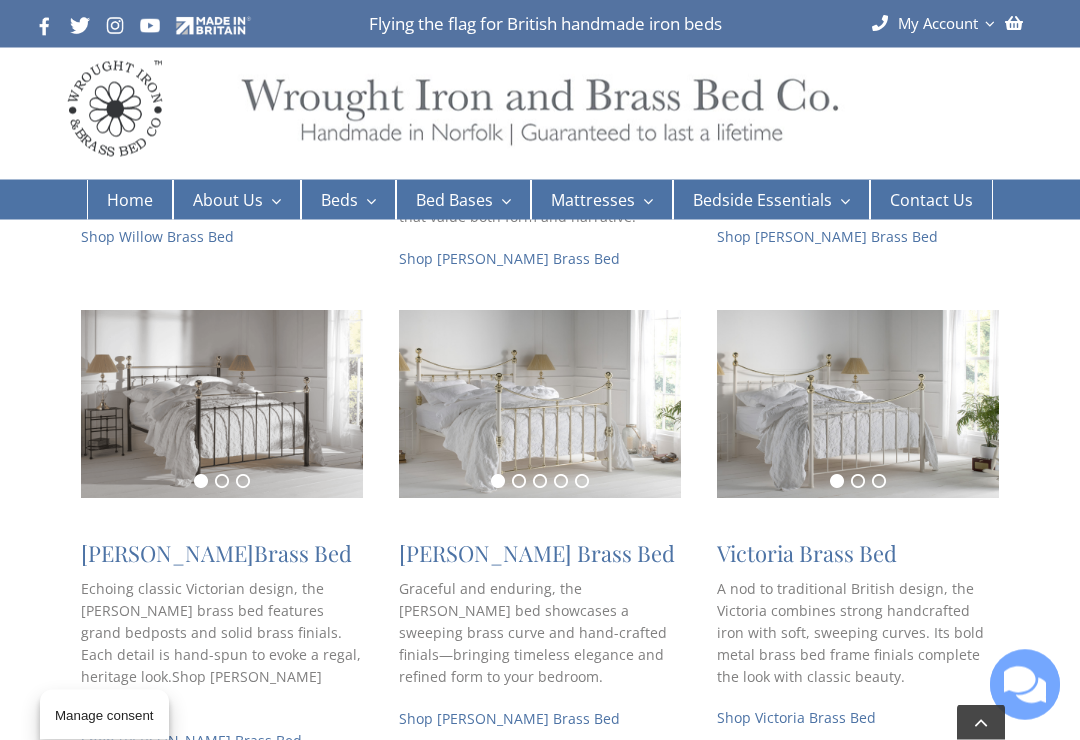 scroll, scrollTop: 1192, scrollLeft: 0, axis: vertical 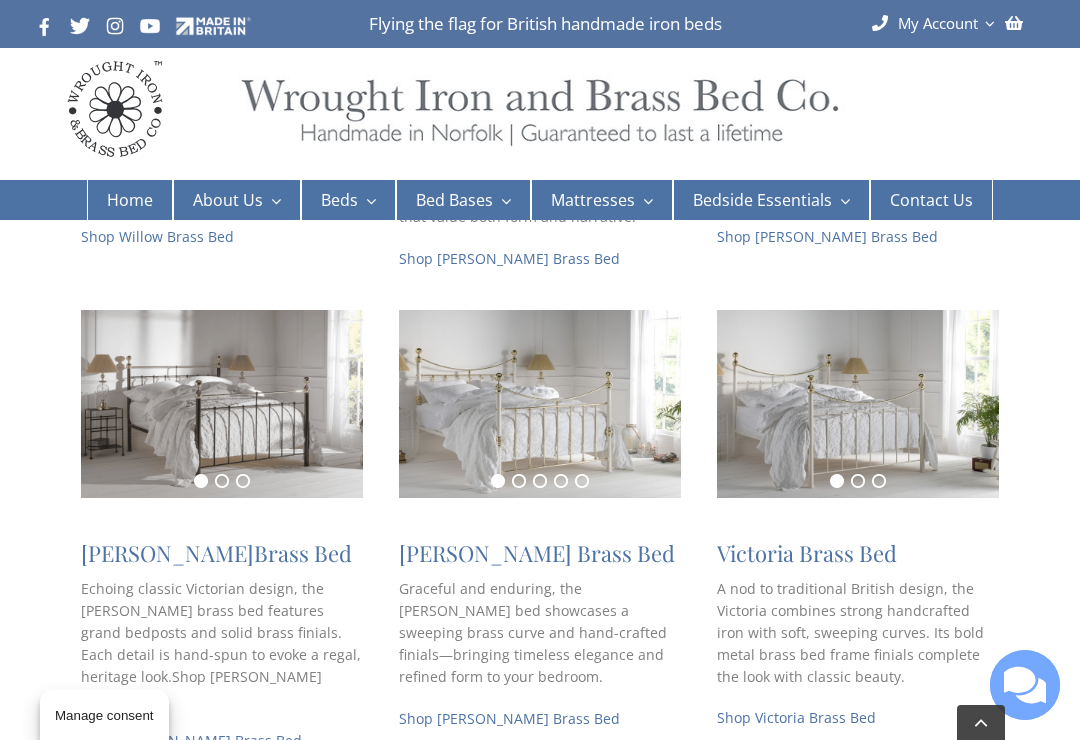 click on "Brass Bed" at bounding box center (303, 553) 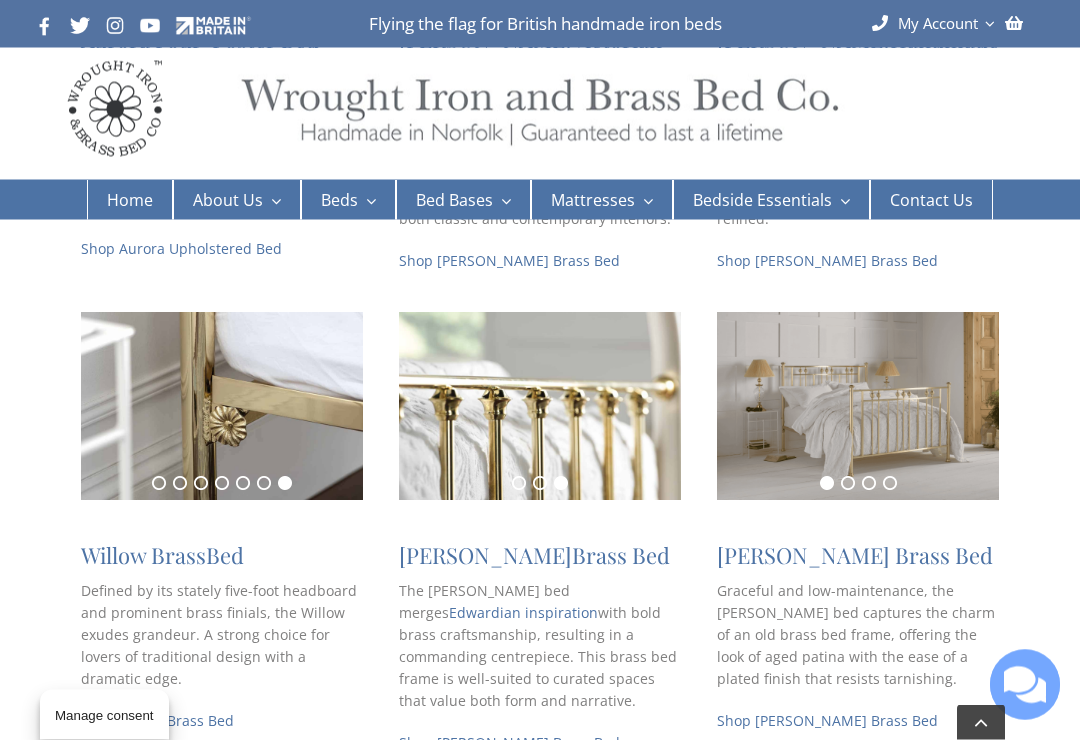 scroll, scrollTop: 723, scrollLeft: 0, axis: vertical 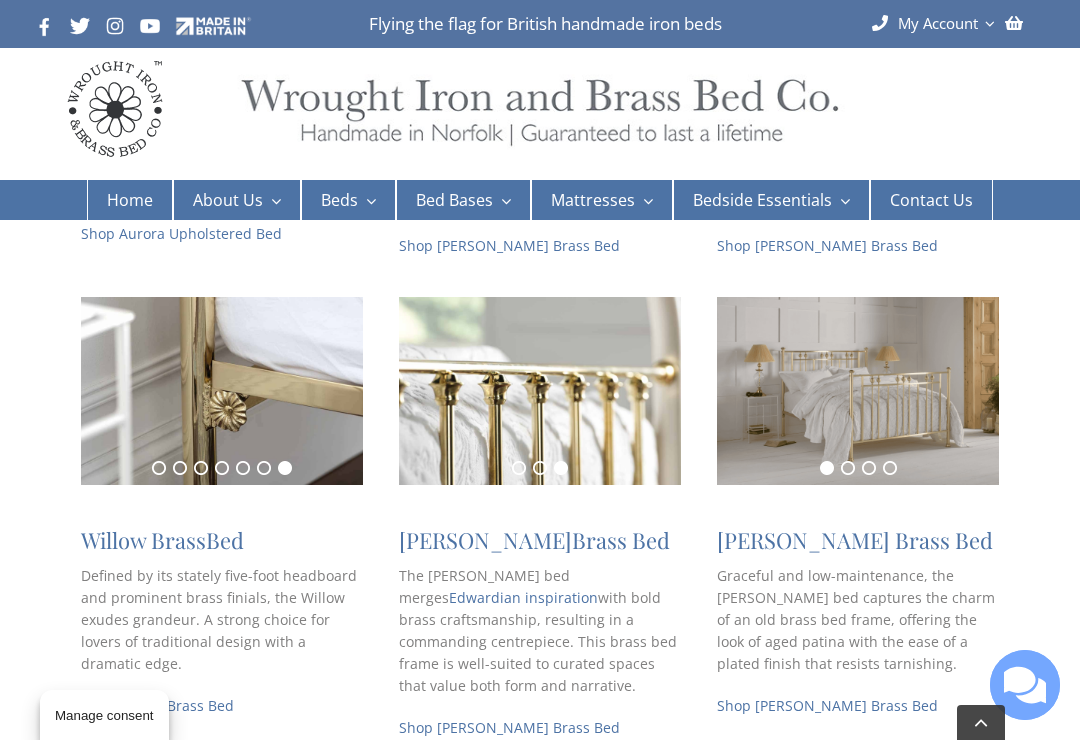 click on "Graceful and low-maintenance, the Rosie bed captures the charm of an old brass bed frame, offering the look of aged patina with the ease of a plated finish that resists tarnishing." at bounding box center (856, 619) 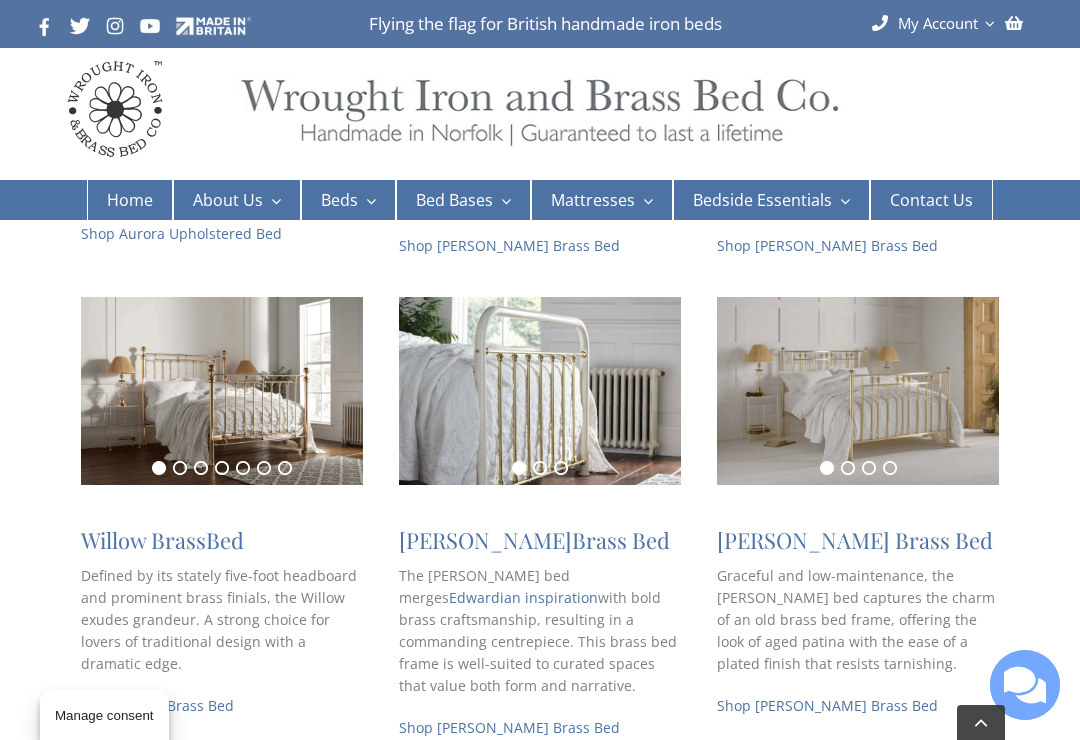 click on "Graceful and low-maintenance, the Rosie bed captures the charm of an old brass bed frame, offering the look of aged patina with the ease of a plated finish that resists tarnishing." at bounding box center [856, 619] 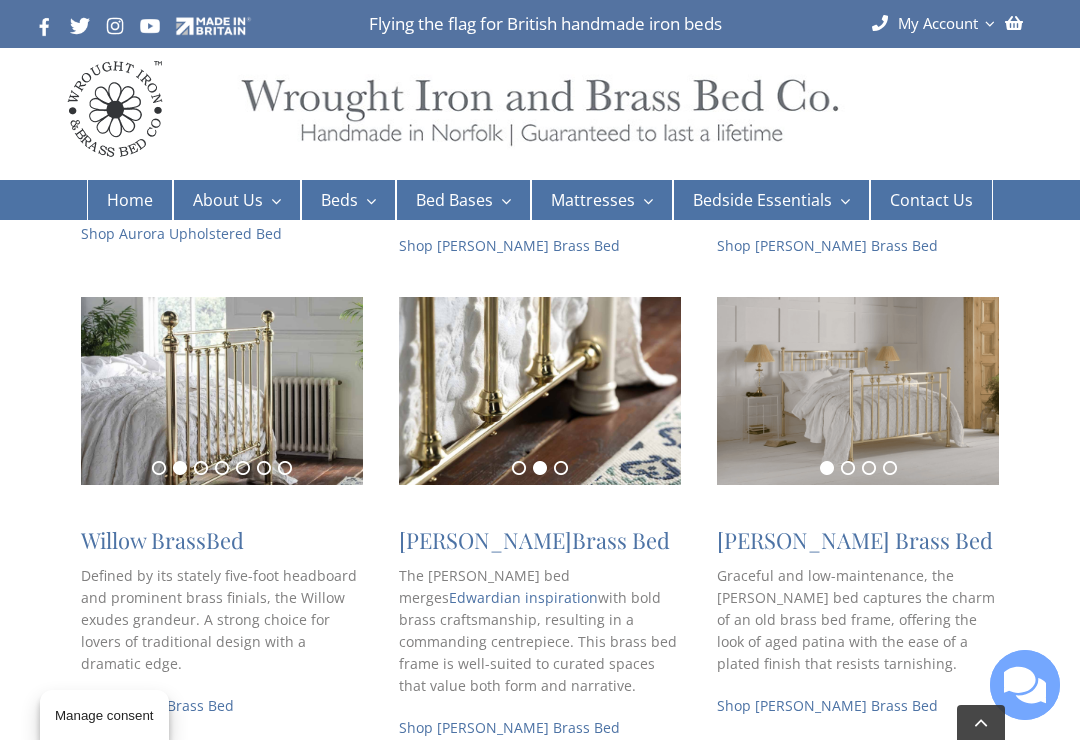 click on "Shop Rosie Brass Bed" at bounding box center [827, 705] 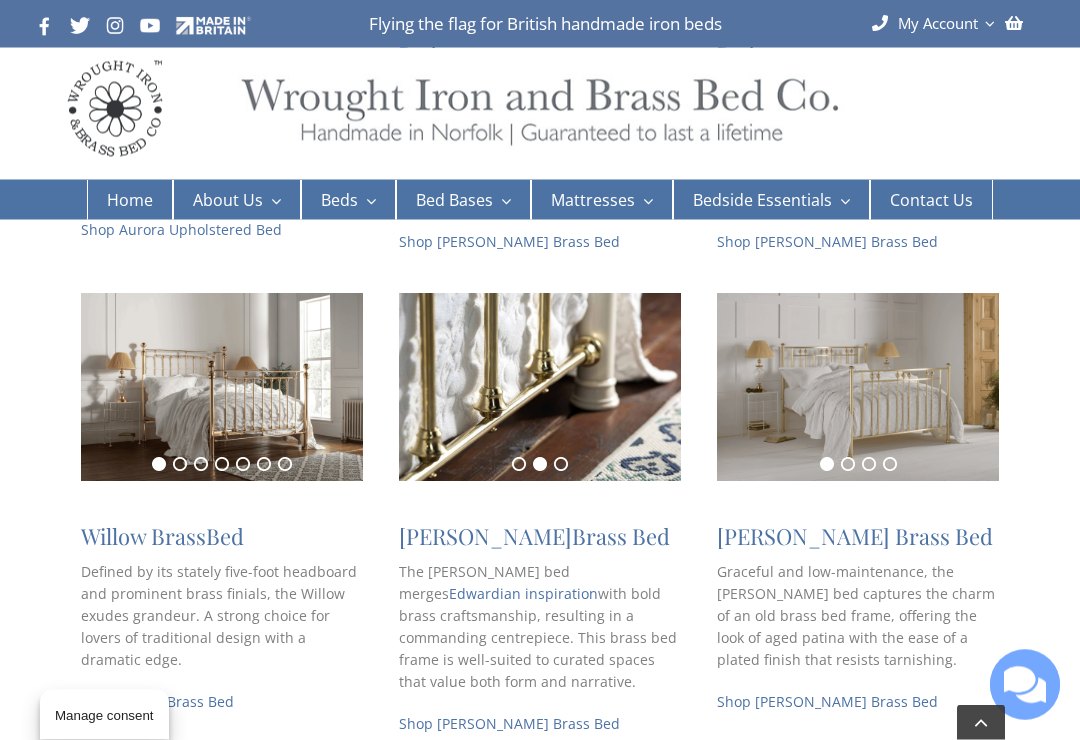 scroll, scrollTop: 727, scrollLeft: 0, axis: vertical 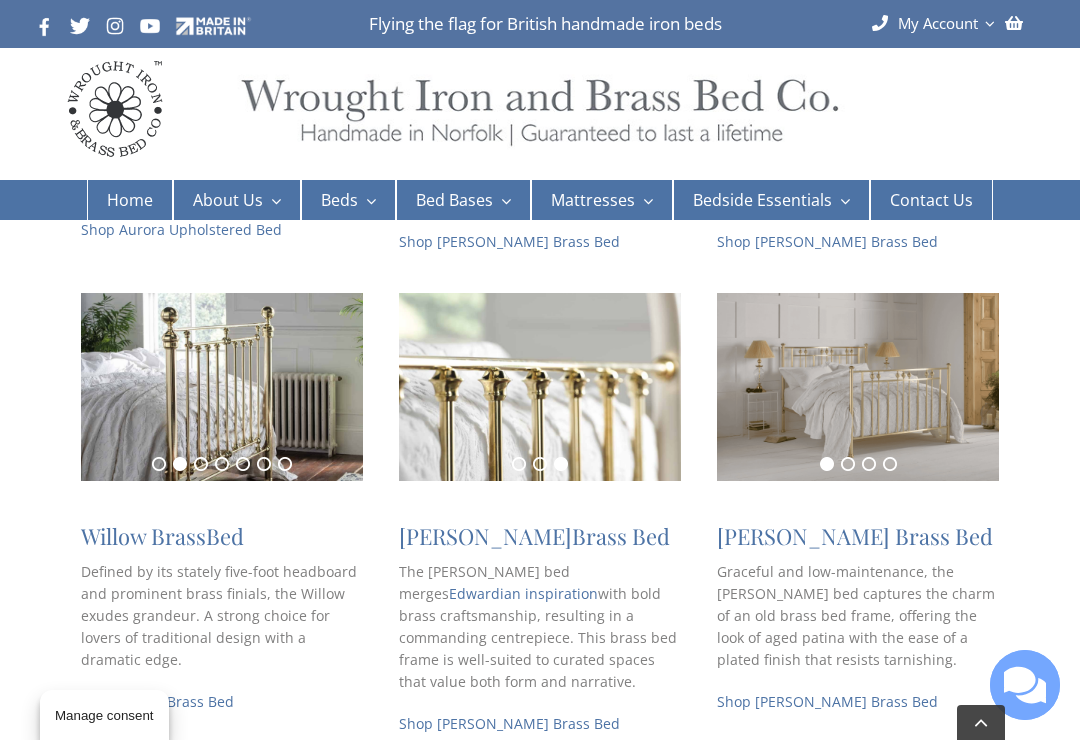 click on "Willow Brass  Bed" at bounding box center (162, 536) 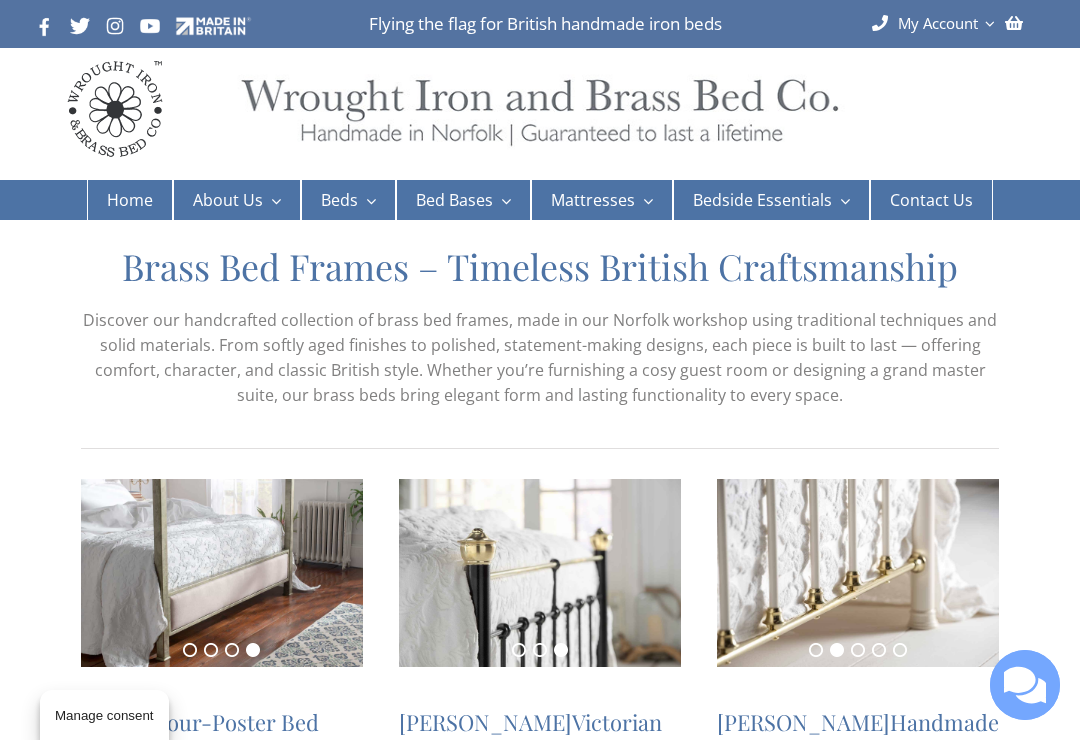 scroll, scrollTop: 0, scrollLeft: 0, axis: both 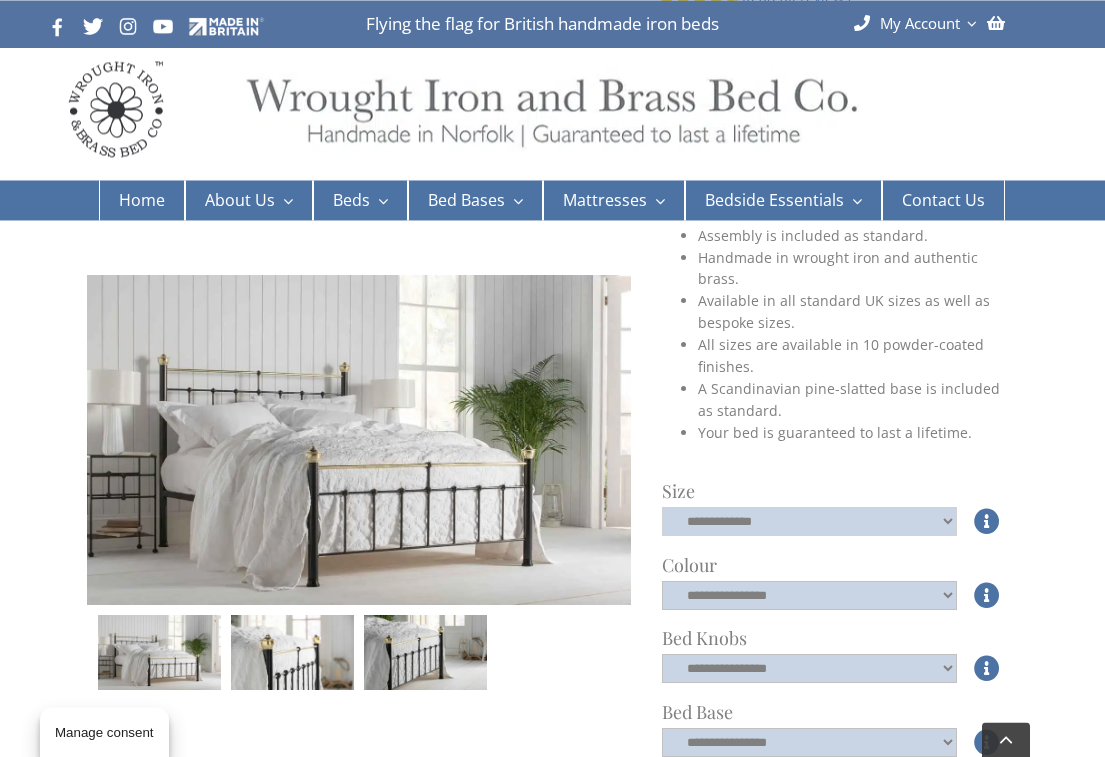 click on "**********" 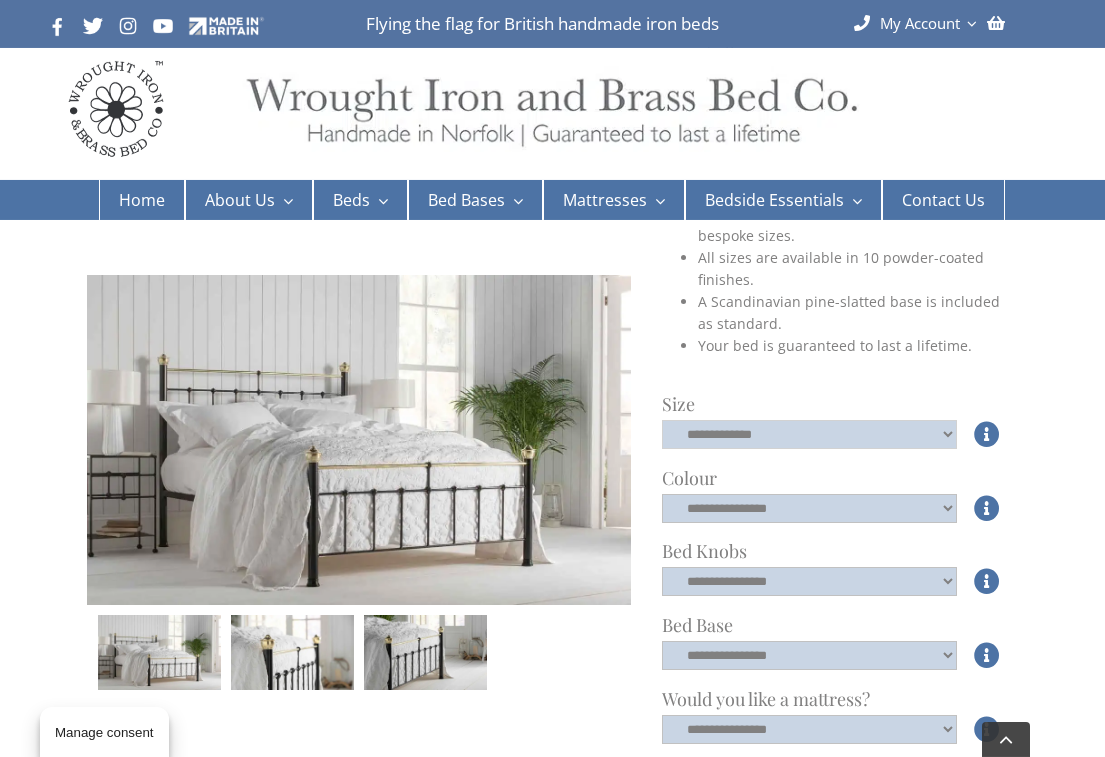 scroll, scrollTop: 442, scrollLeft: 0, axis: vertical 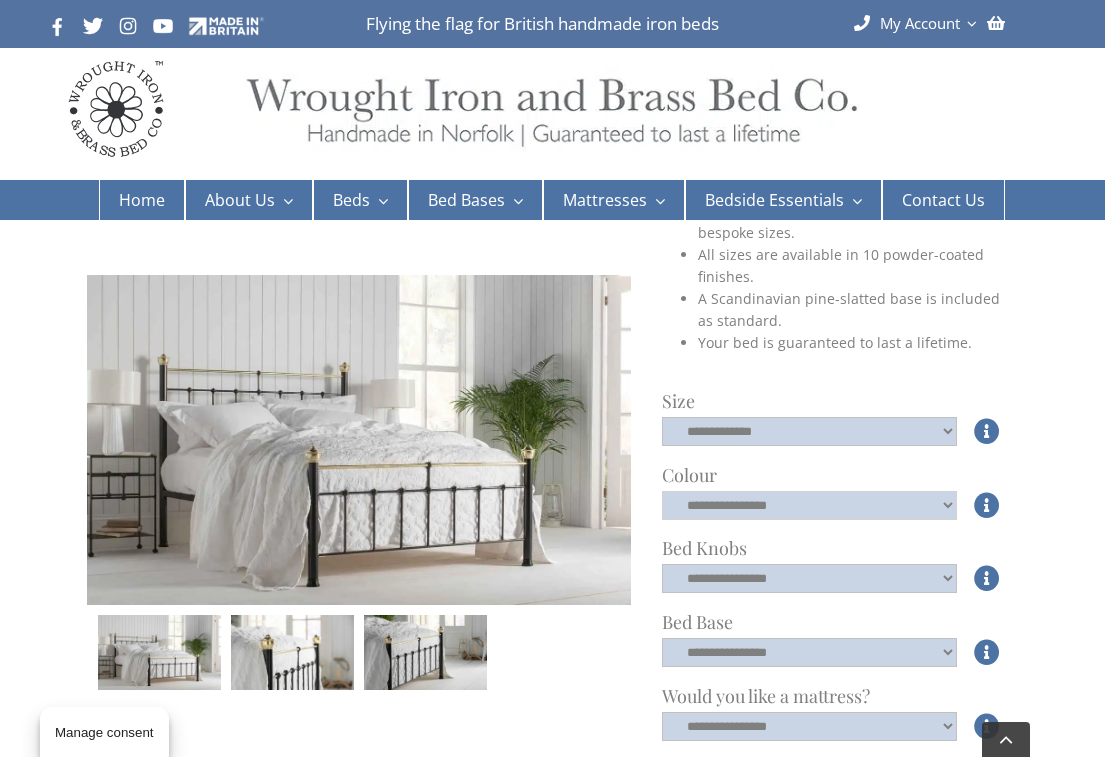 click on "**********" 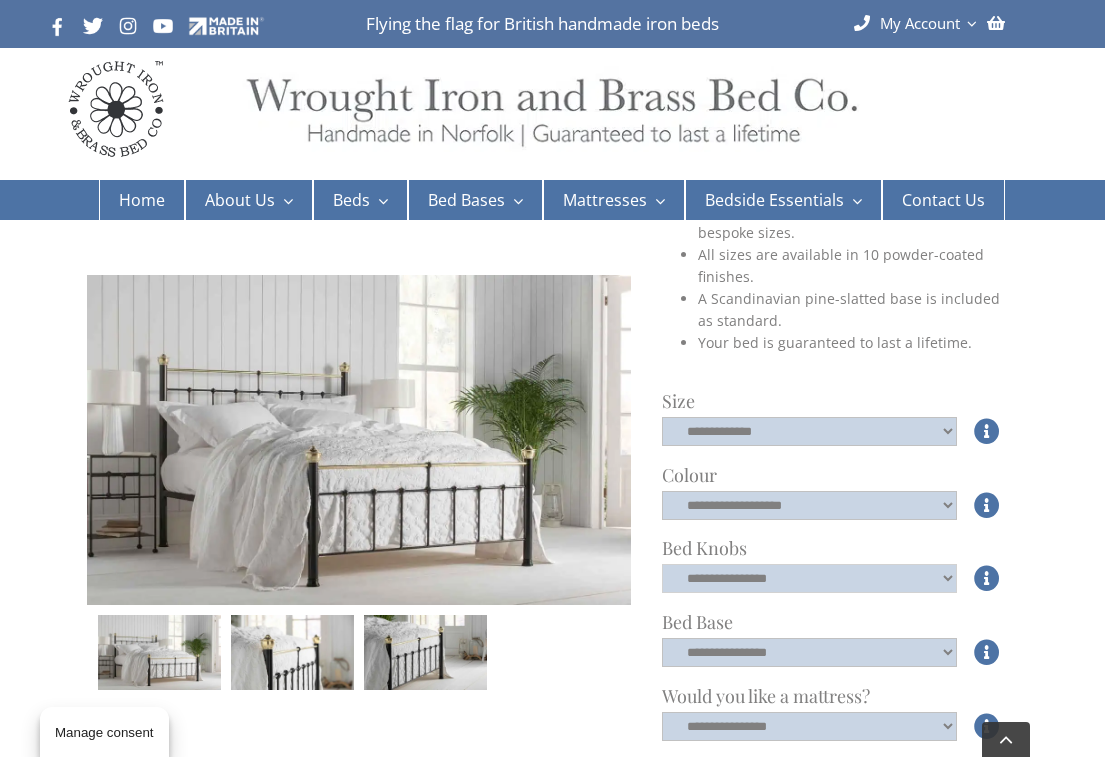 click on "**********" 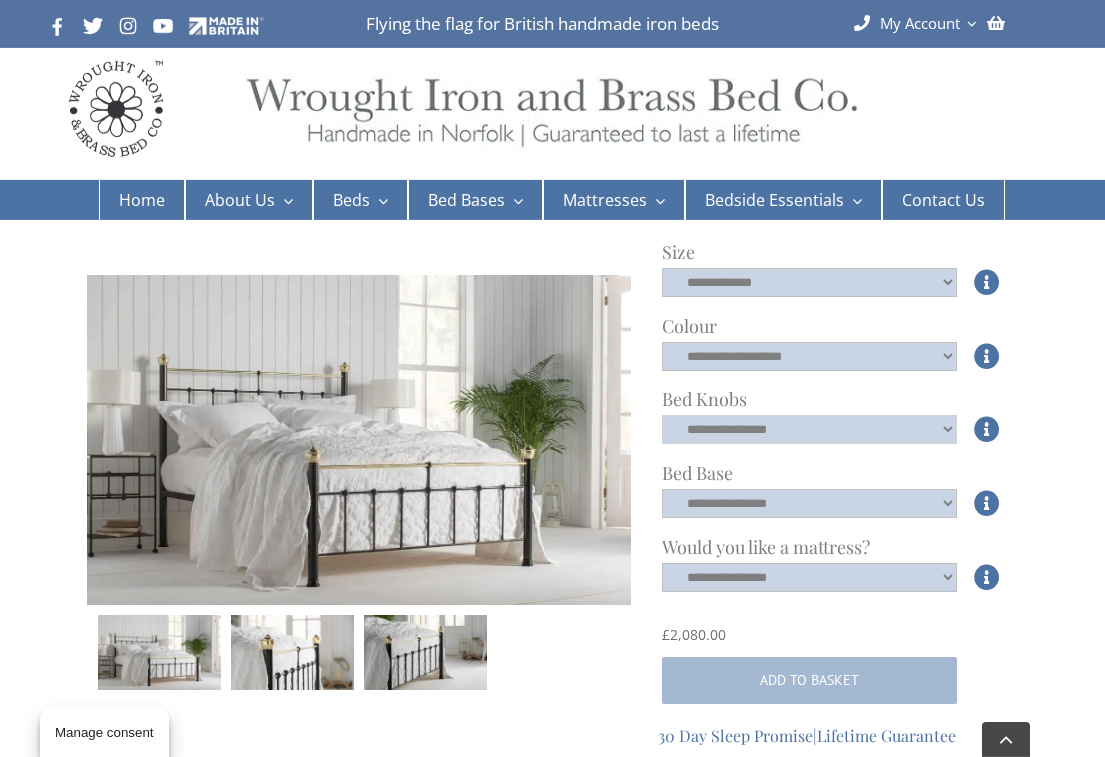scroll, scrollTop: 592, scrollLeft: 0, axis: vertical 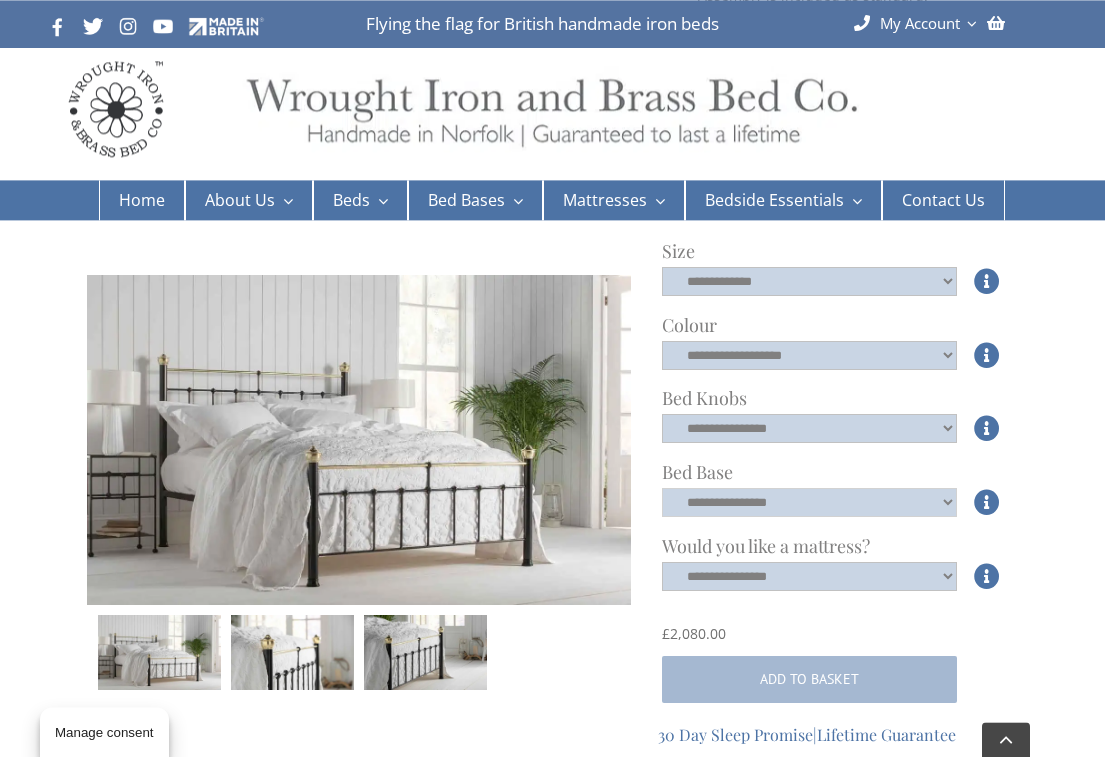 click on "**********" 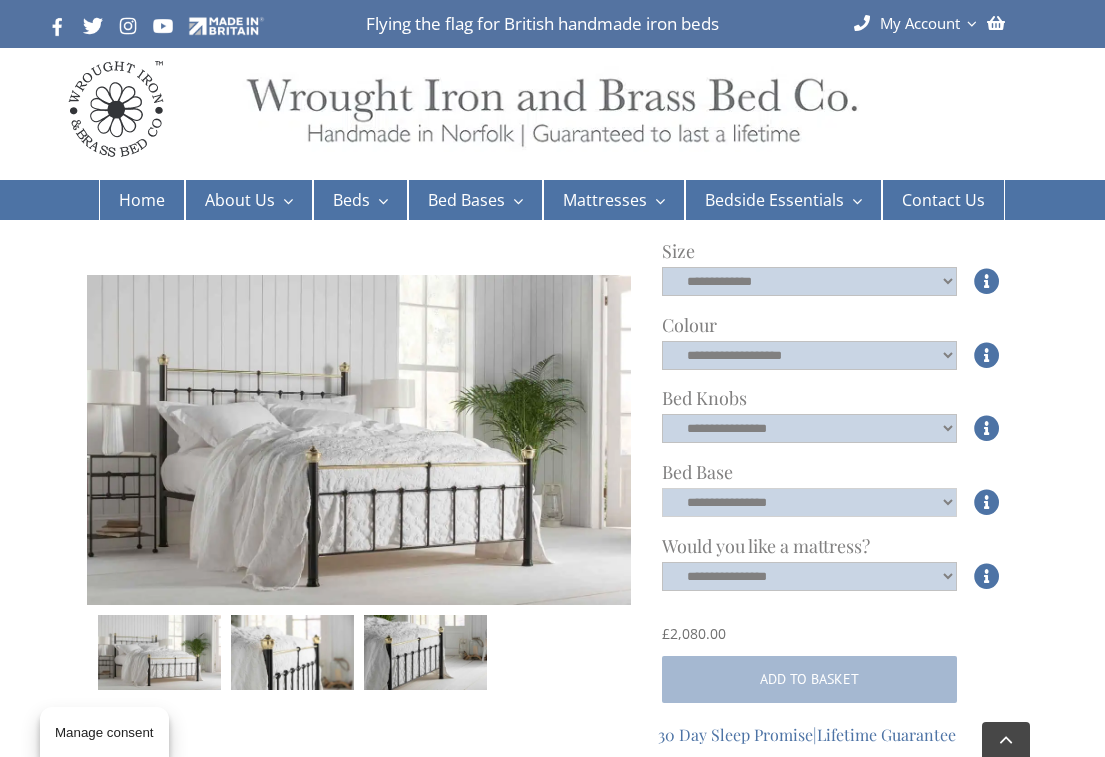 select on "****" 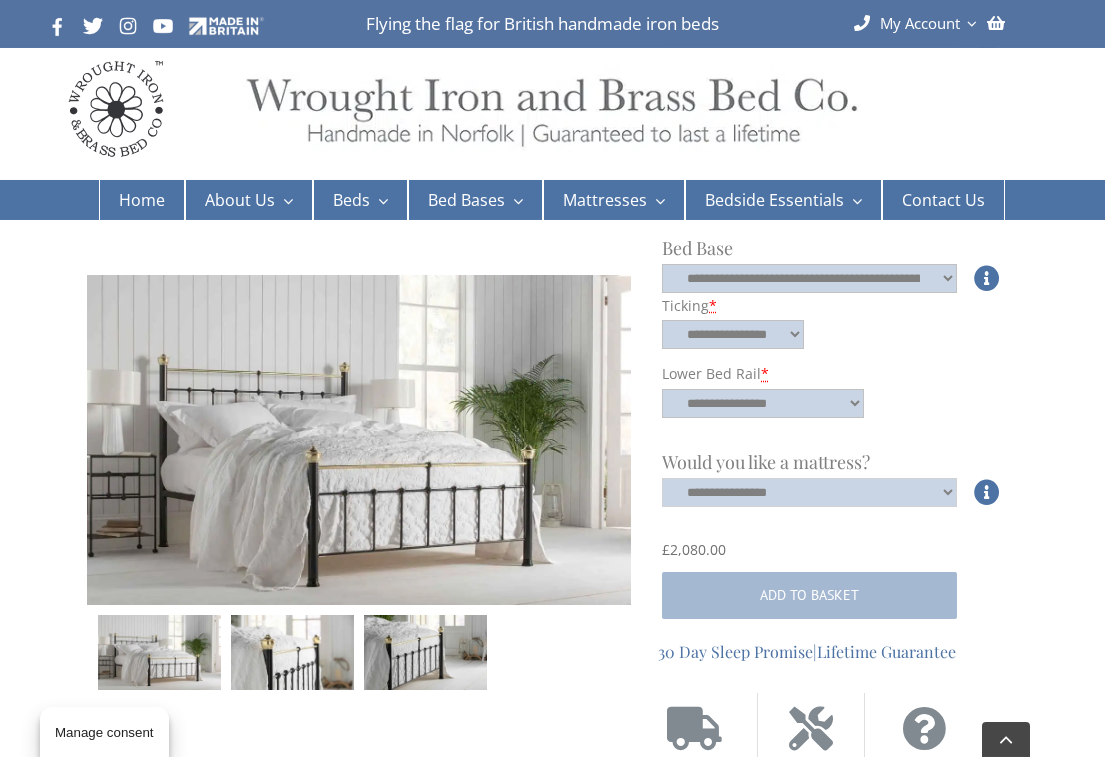 click on "**********" at bounding box center (809, 492) 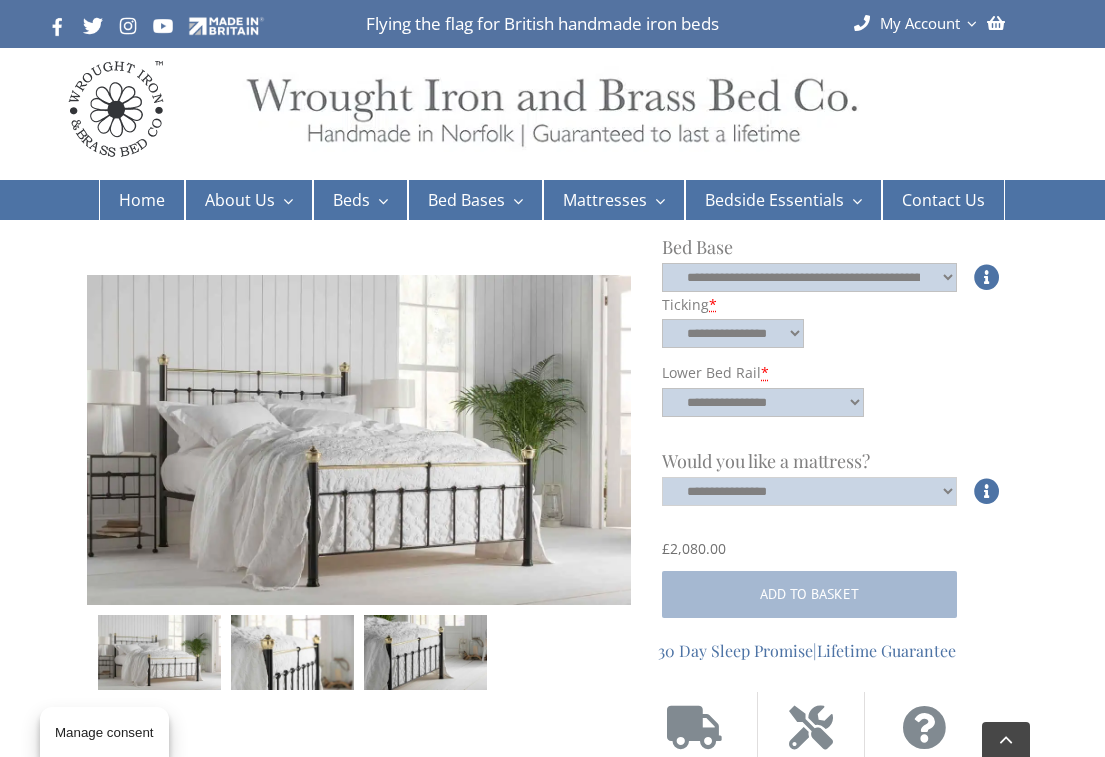 select on "****" 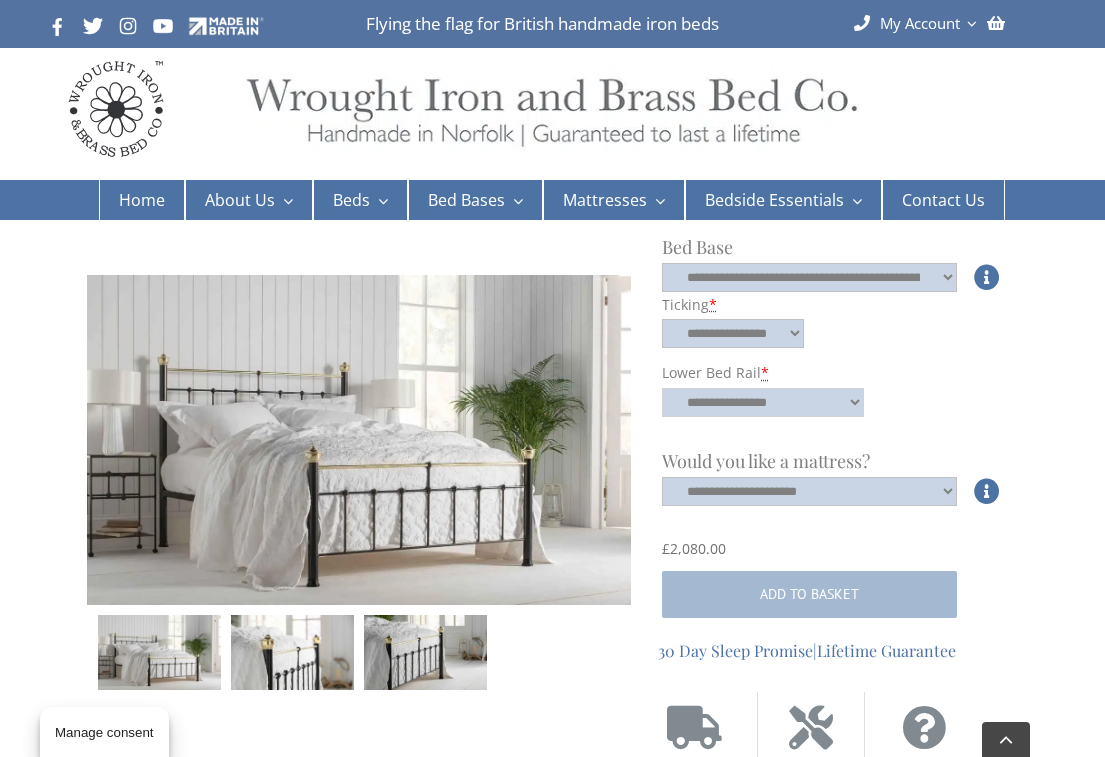 click on "**********" at bounding box center [763, 402] 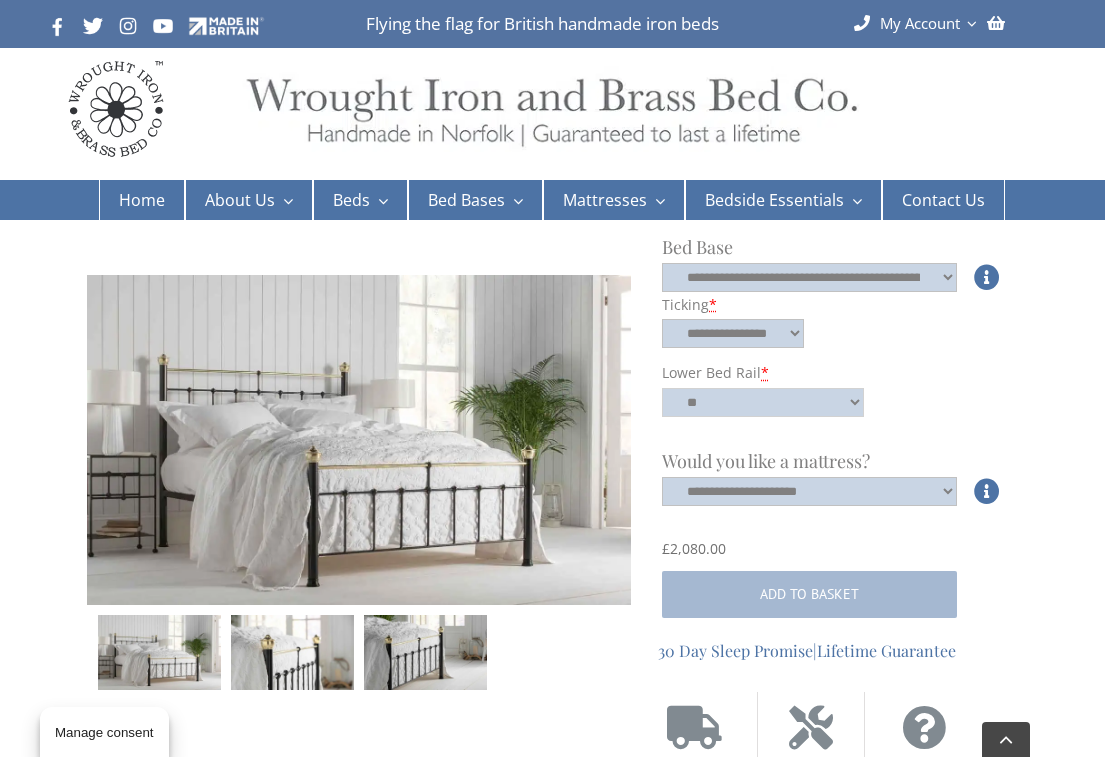 select on "**" 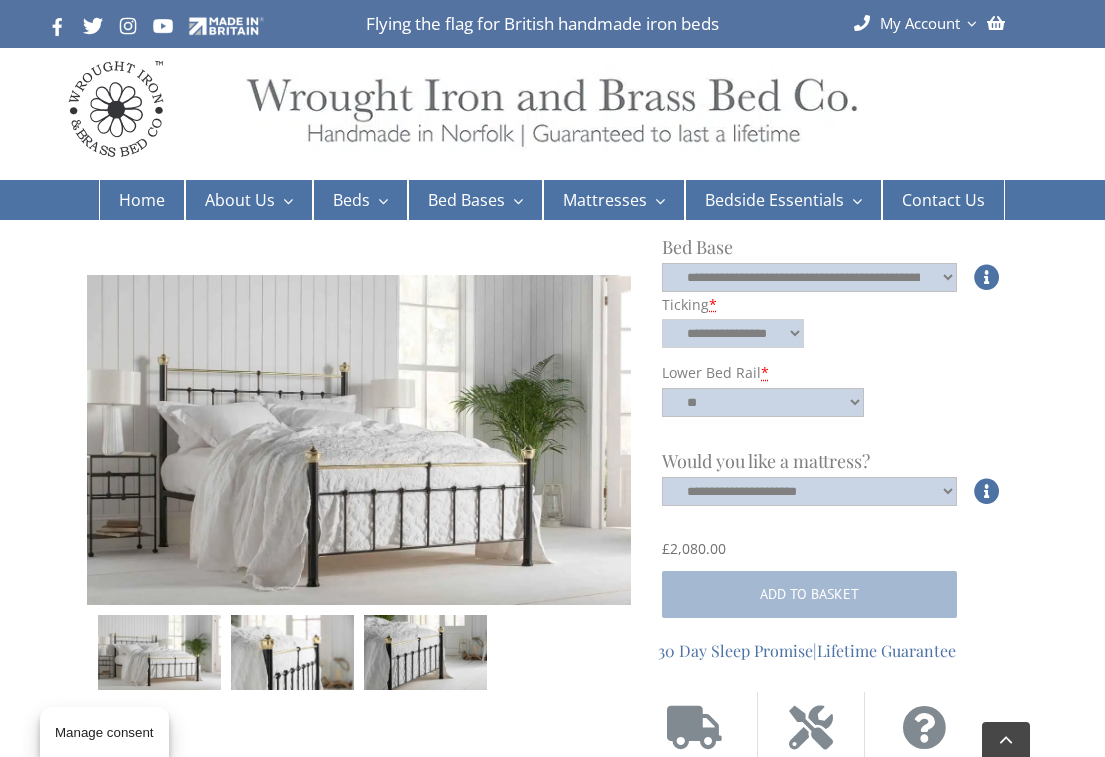 click on "**********" at bounding box center (733, 333) 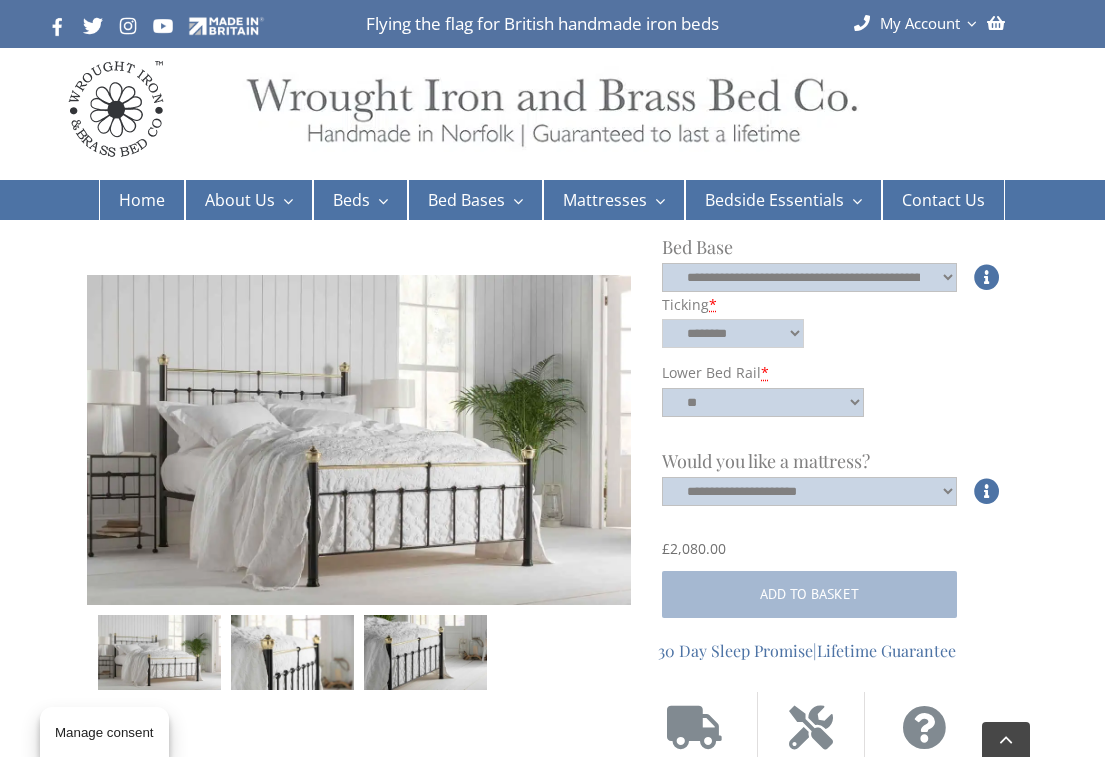 select on "********" 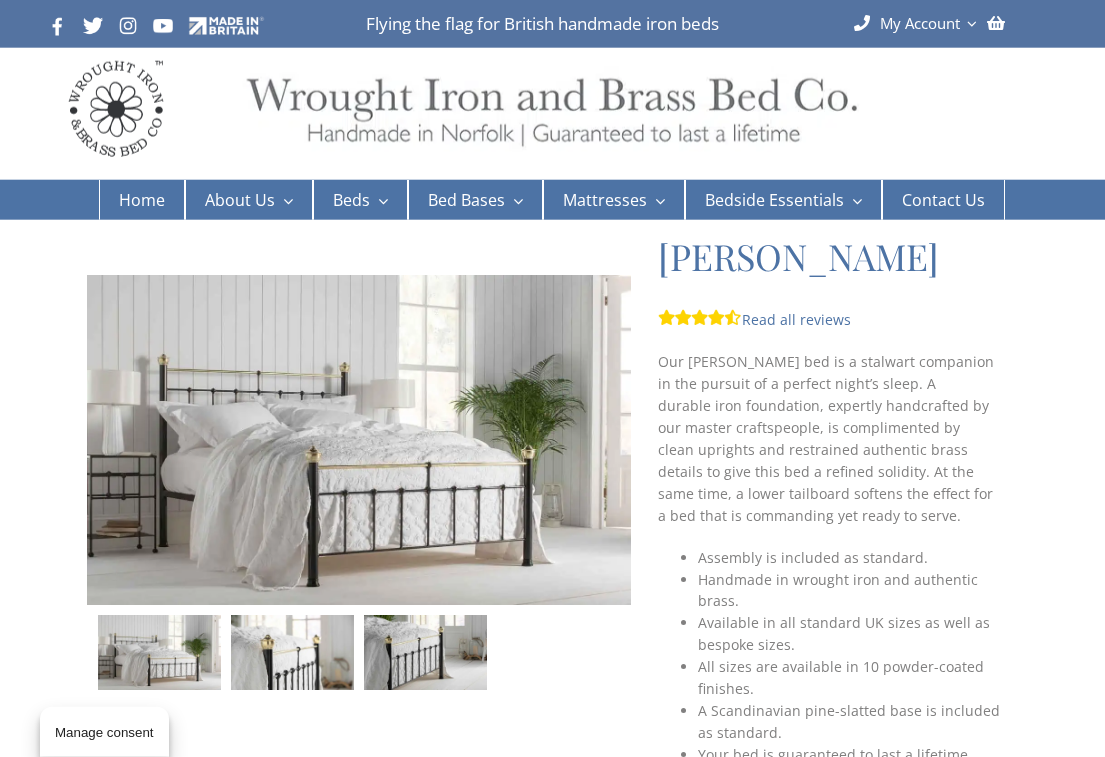 scroll, scrollTop: 0, scrollLeft: 0, axis: both 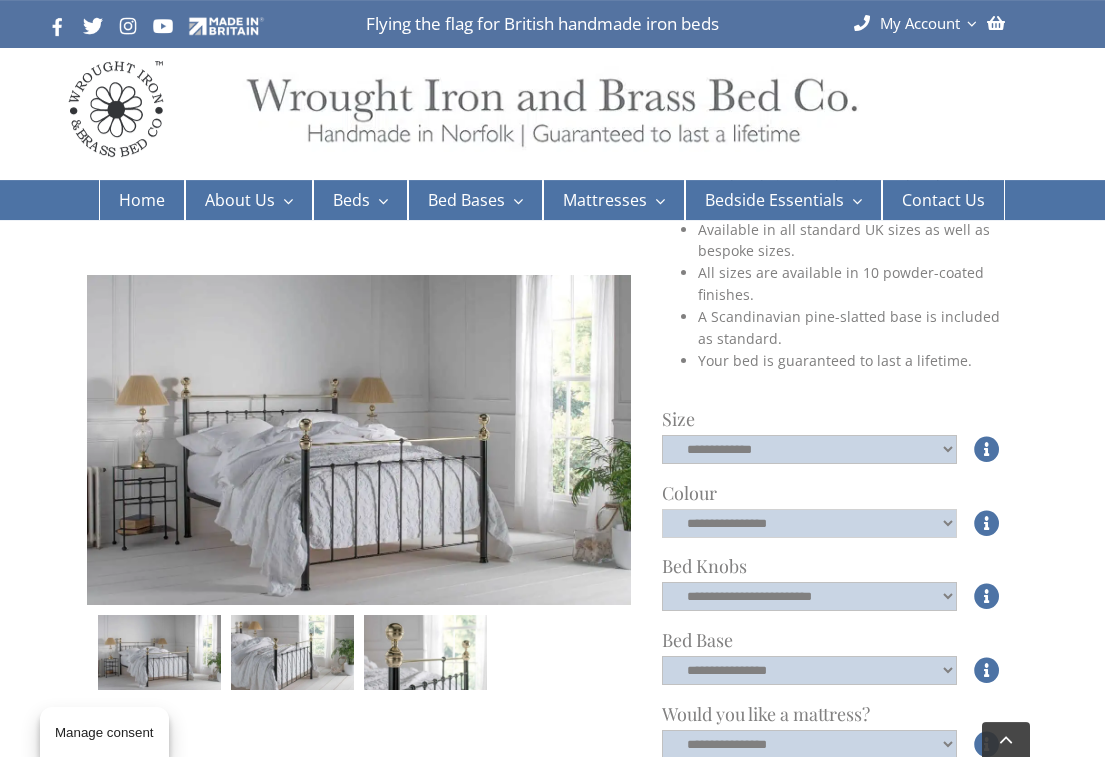 click on "**********" 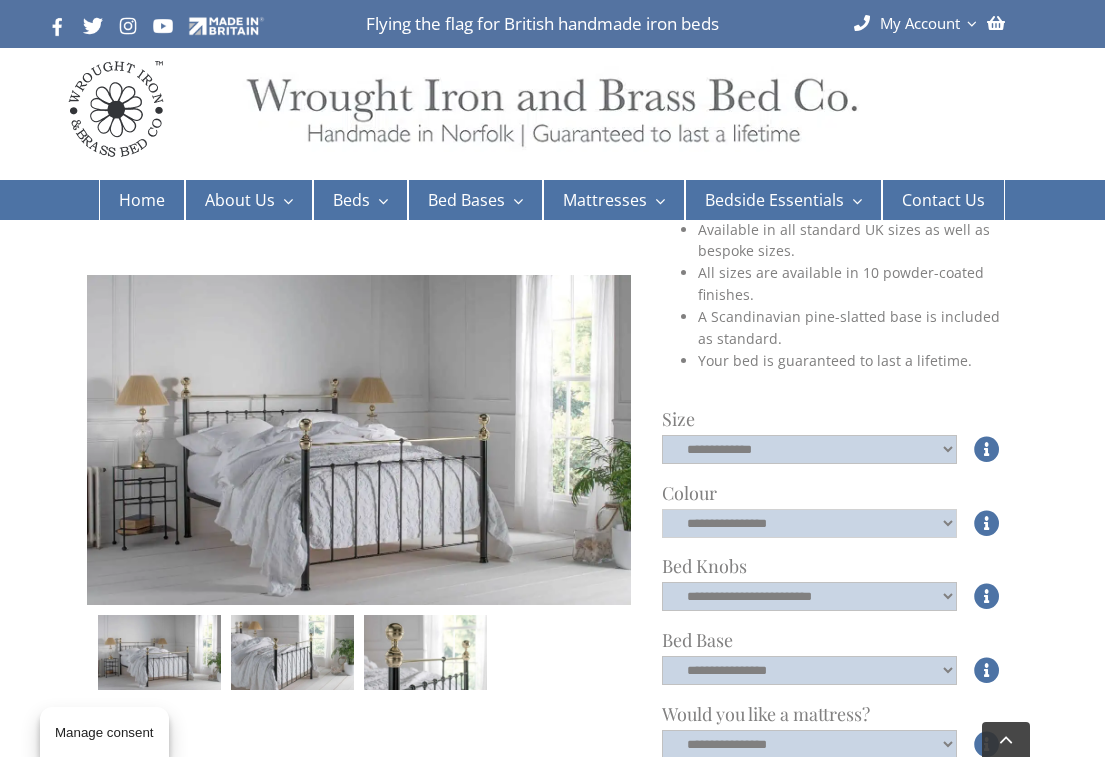 select on "*****" 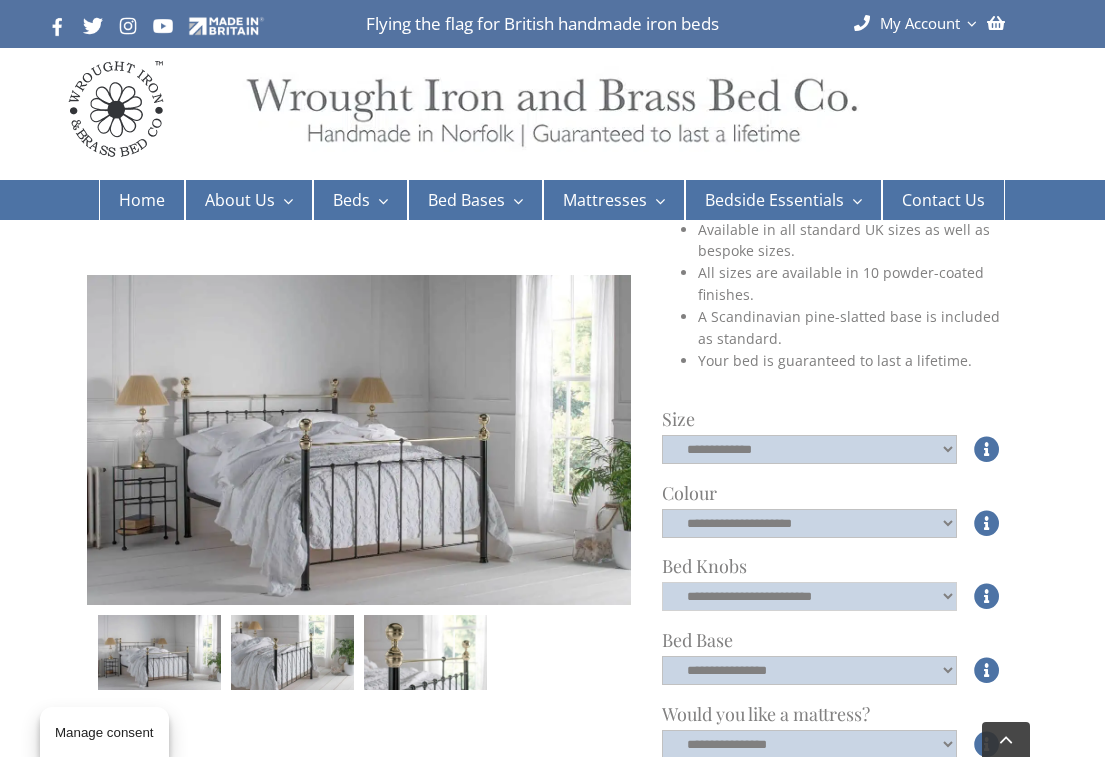 click on "**********" 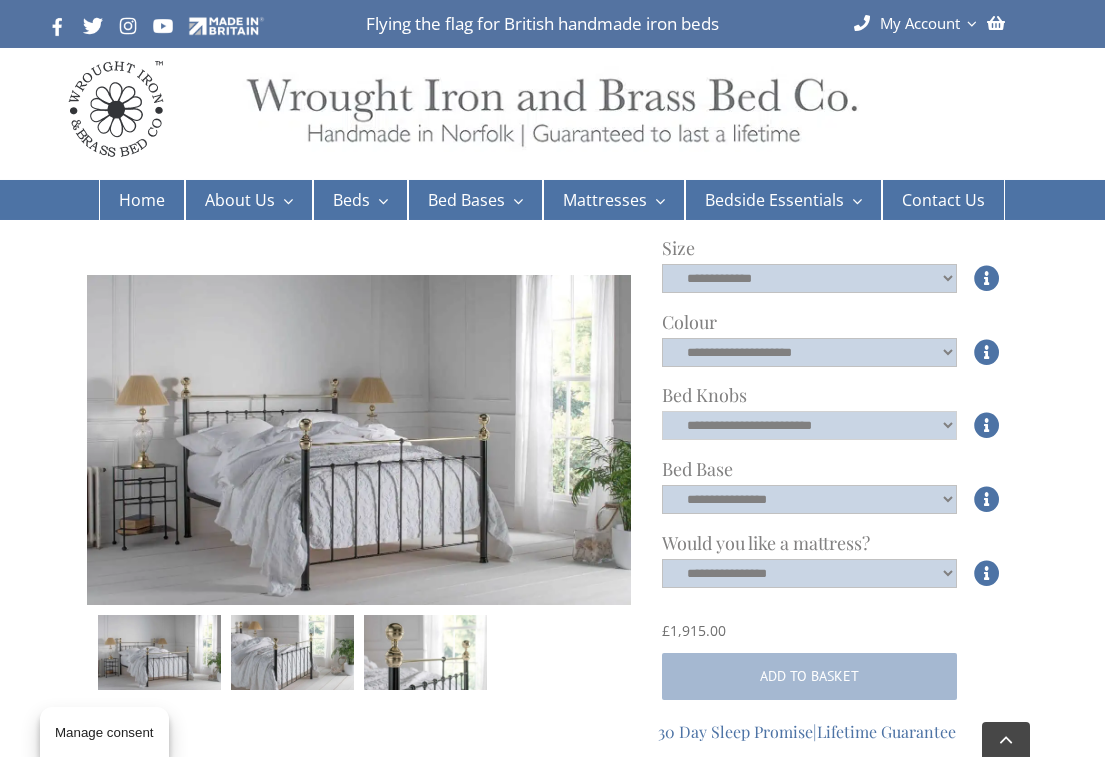 scroll, scrollTop: 563, scrollLeft: 0, axis: vertical 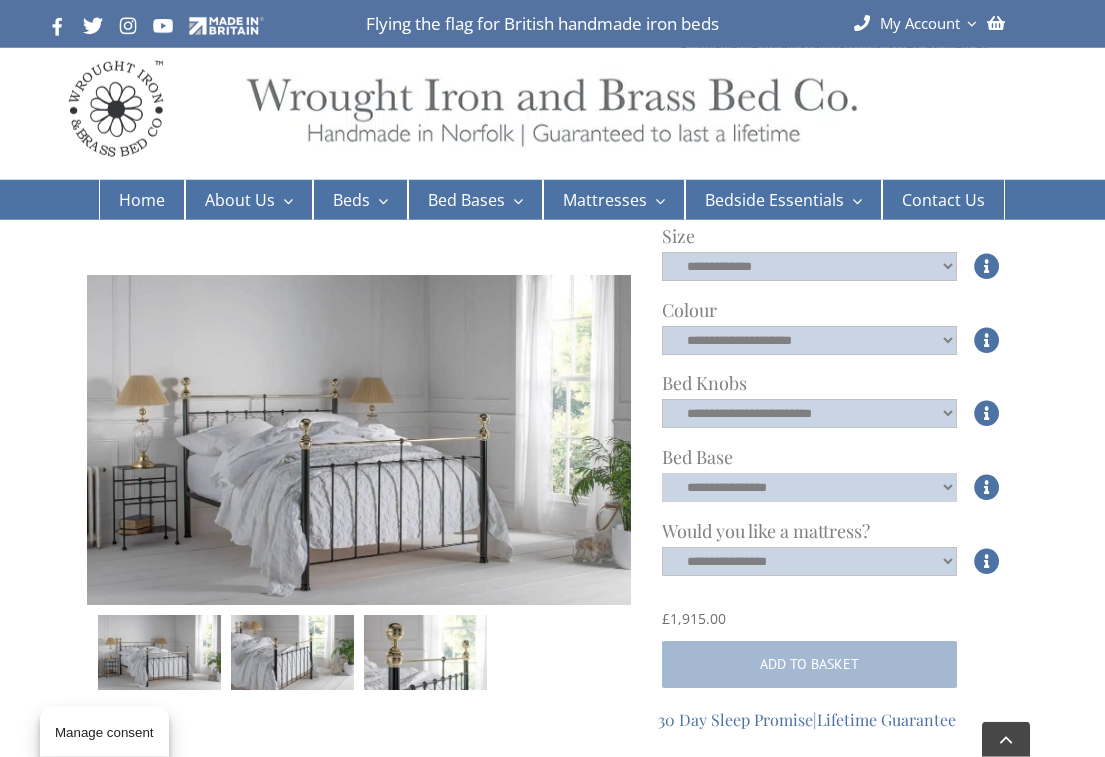 click on "**********" 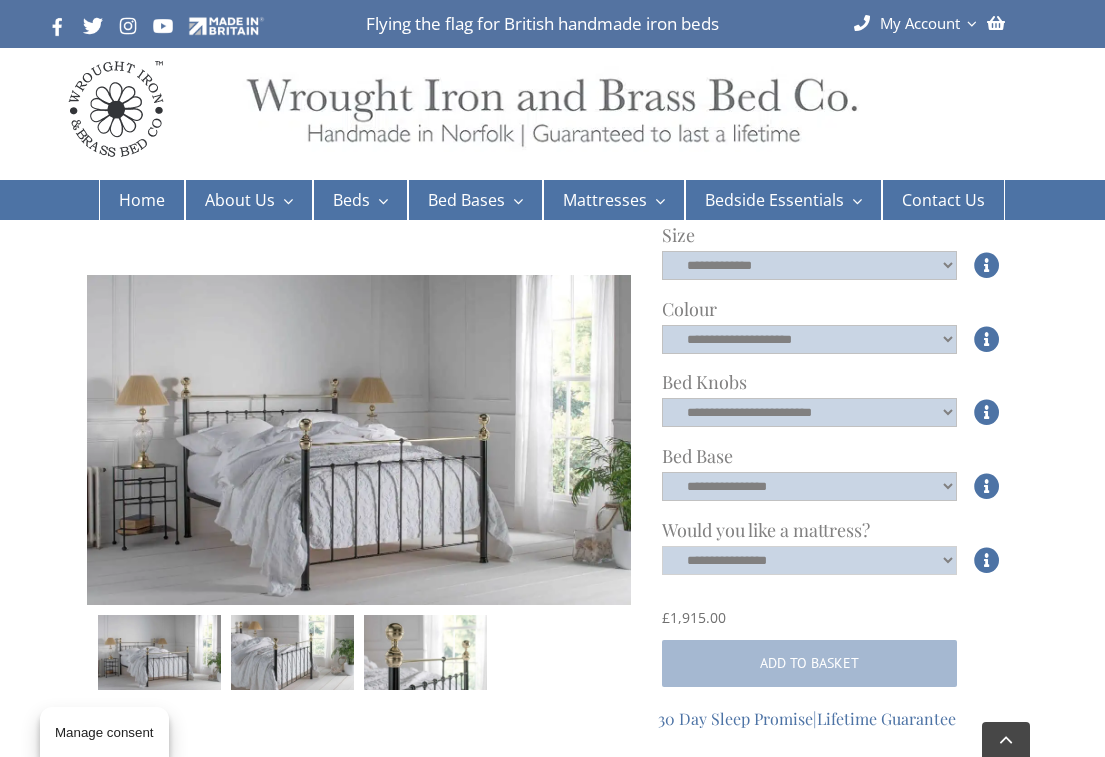 click on "**********" at bounding box center [809, 560] 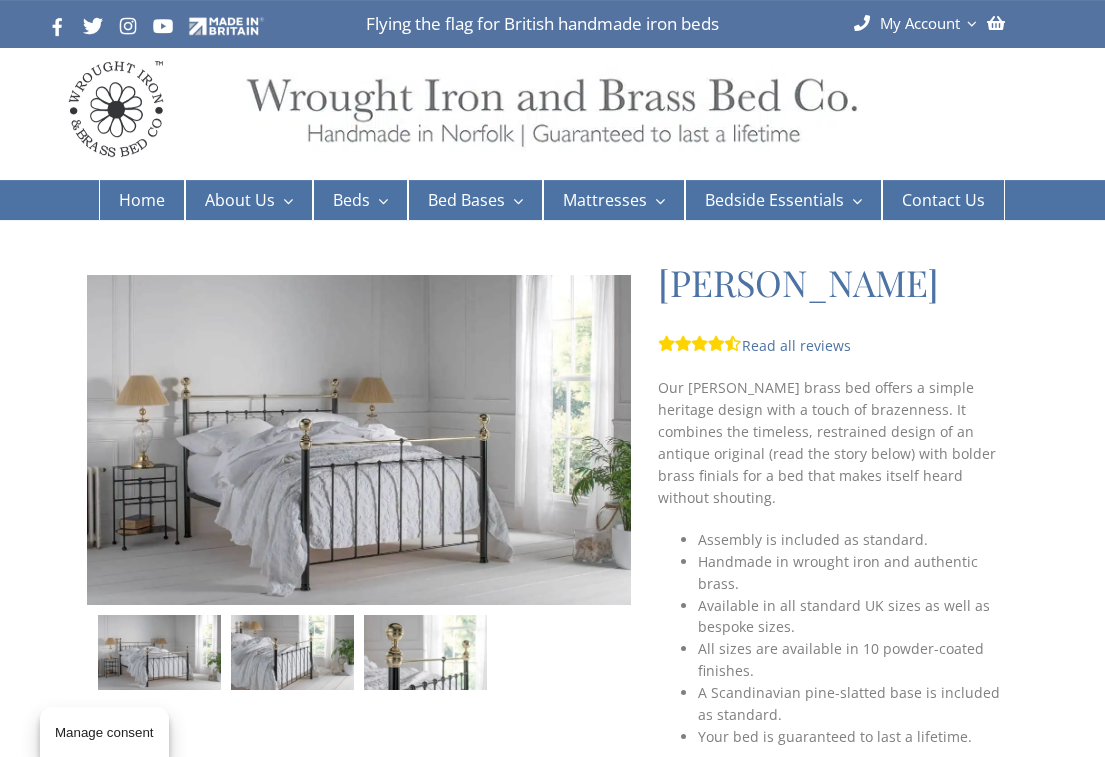 scroll, scrollTop: 0, scrollLeft: 0, axis: both 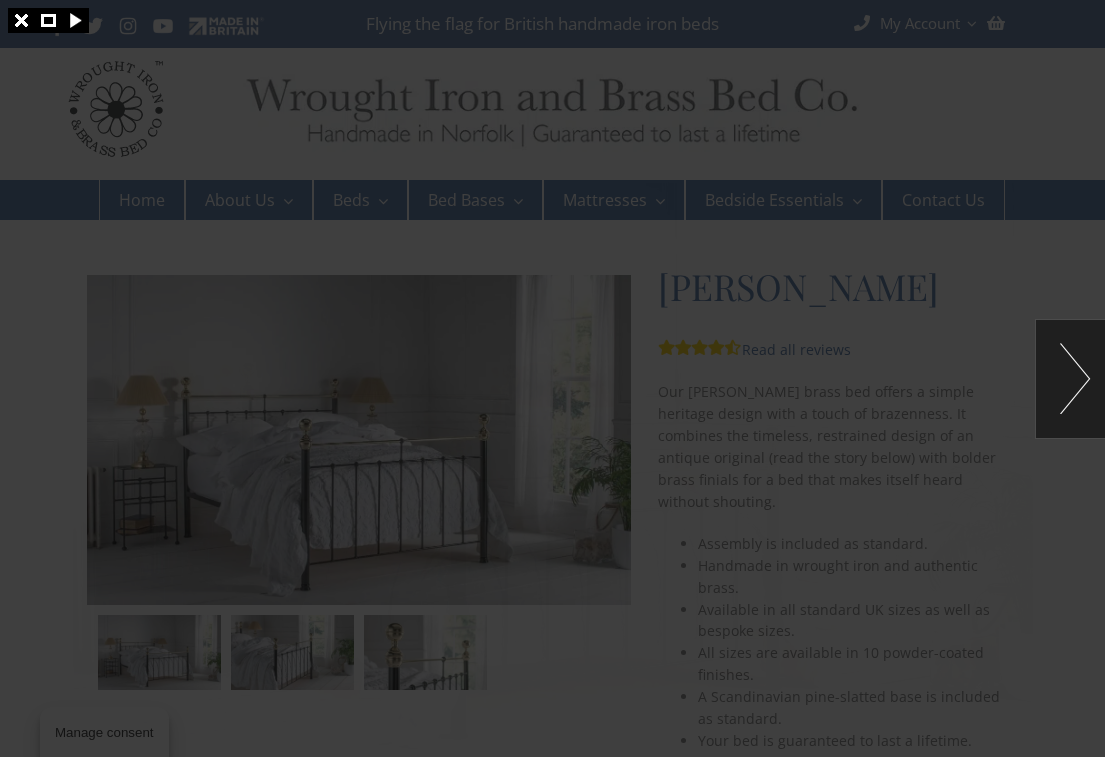 click at bounding box center [553, 473] 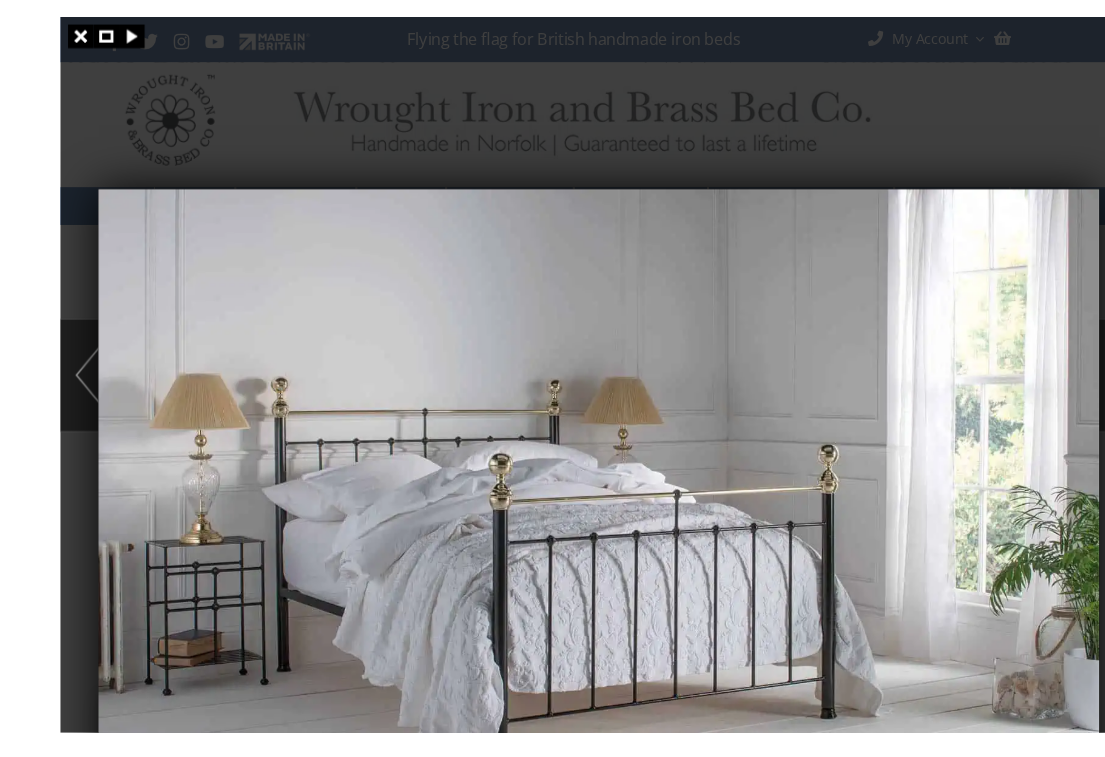 scroll, scrollTop: 3, scrollLeft: 0, axis: vertical 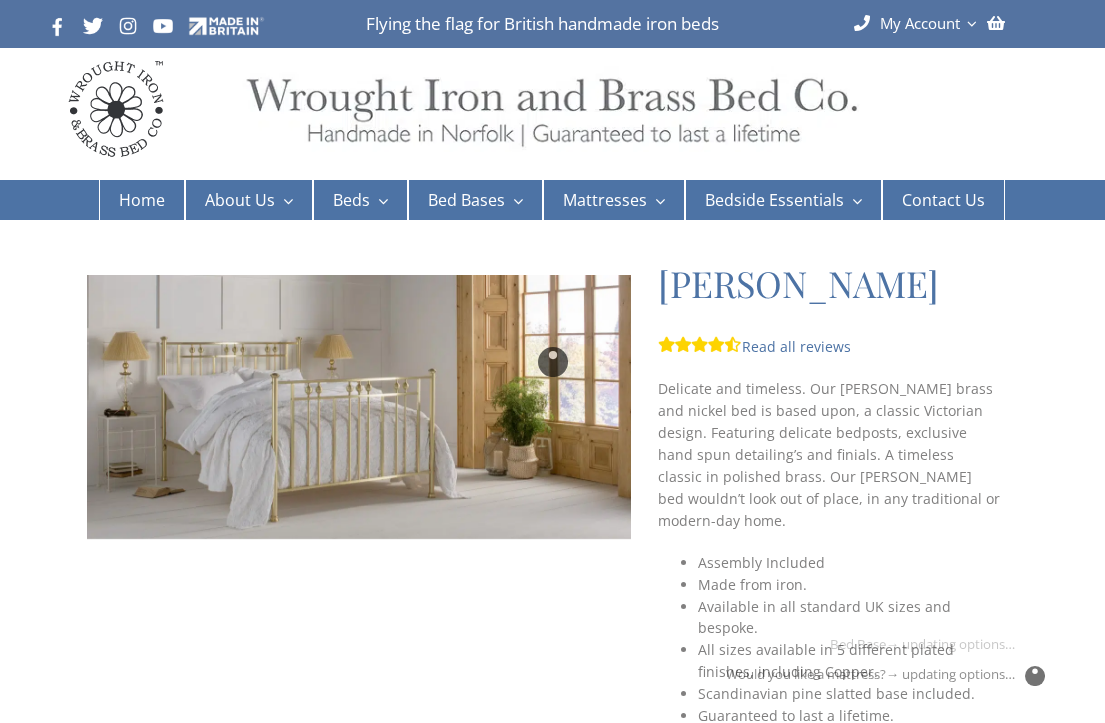 checkbox on "****" 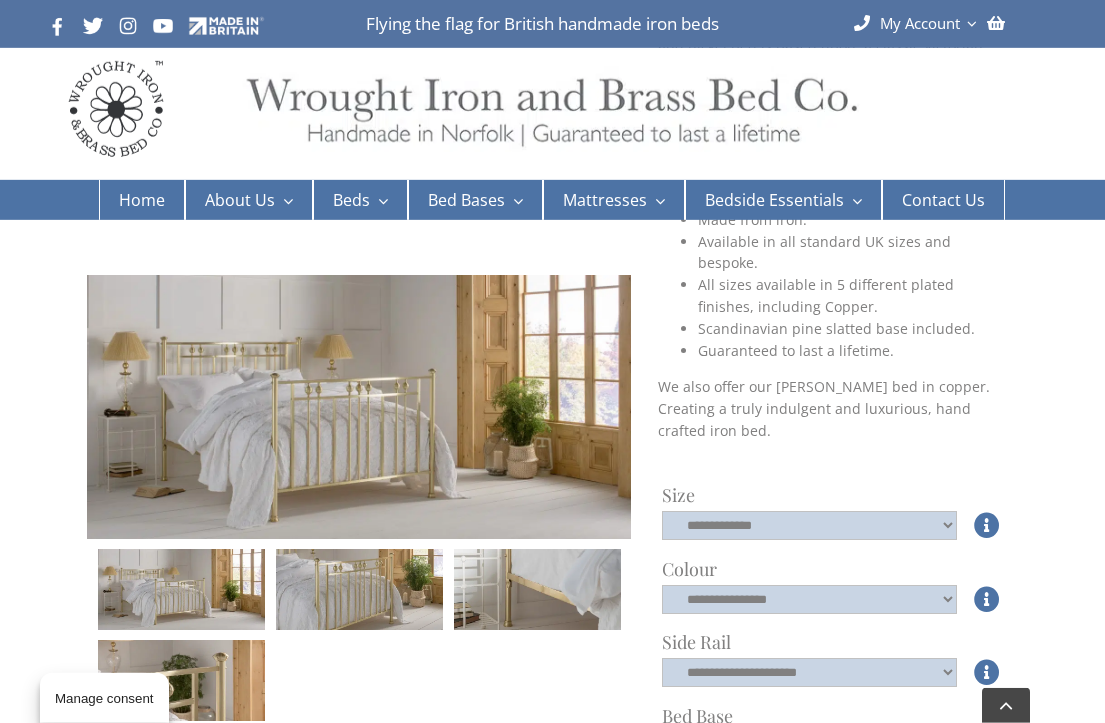 scroll, scrollTop: 376, scrollLeft: 0, axis: vertical 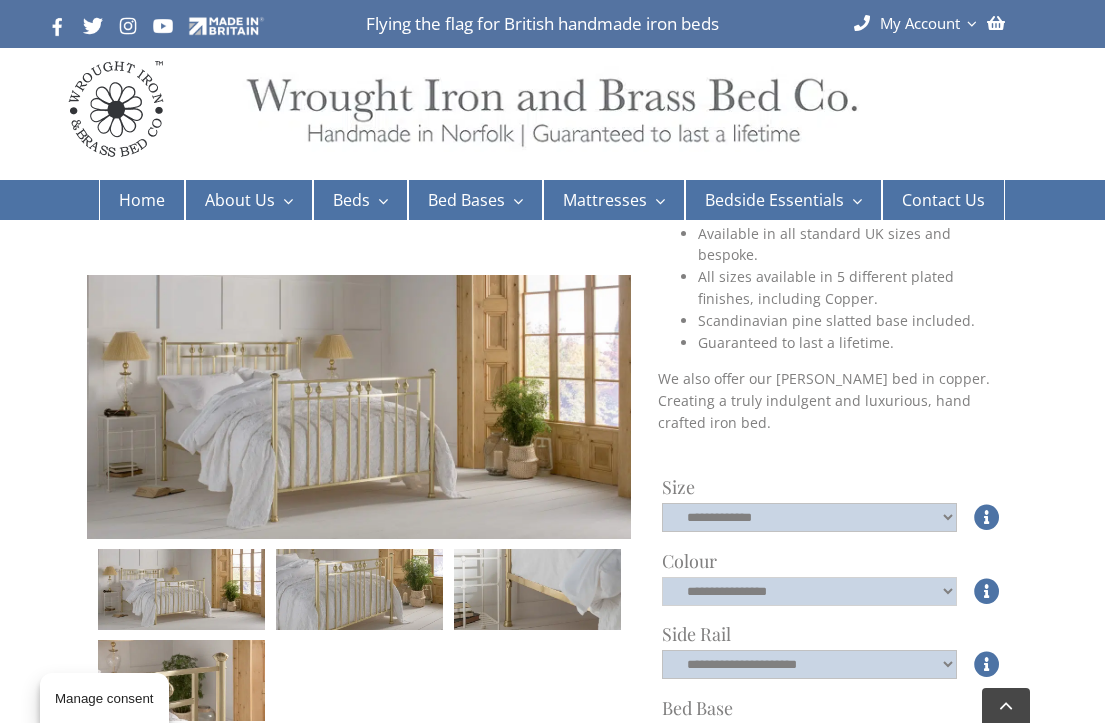 click on "**********" 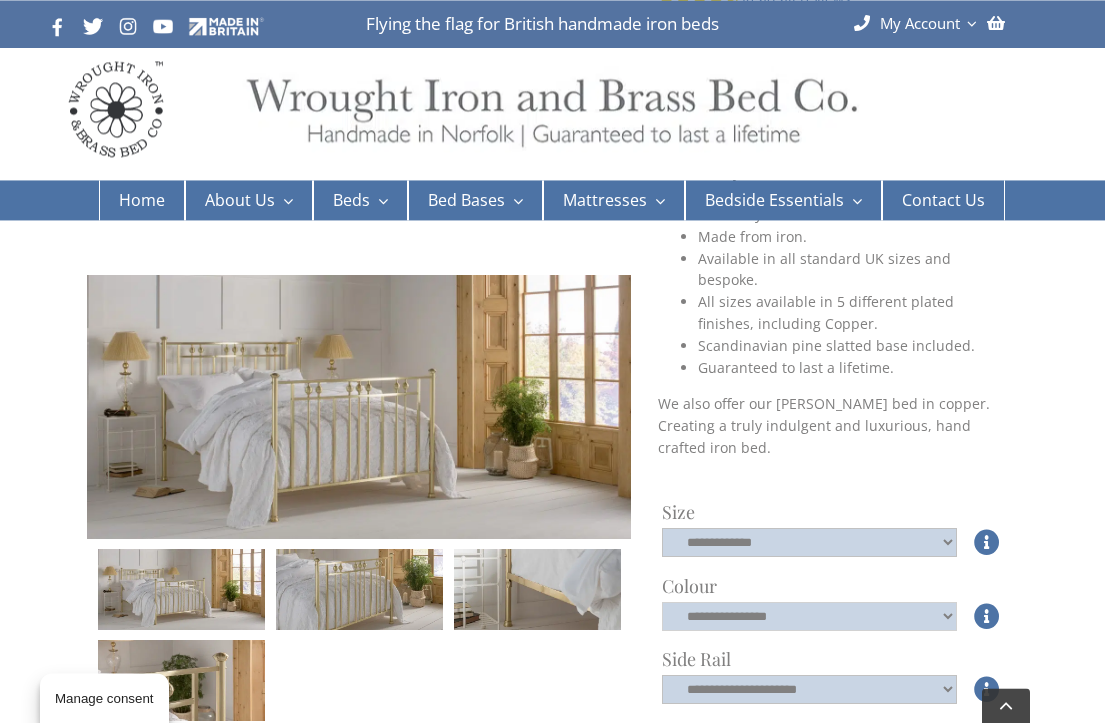 scroll, scrollTop: 352, scrollLeft: 0, axis: vertical 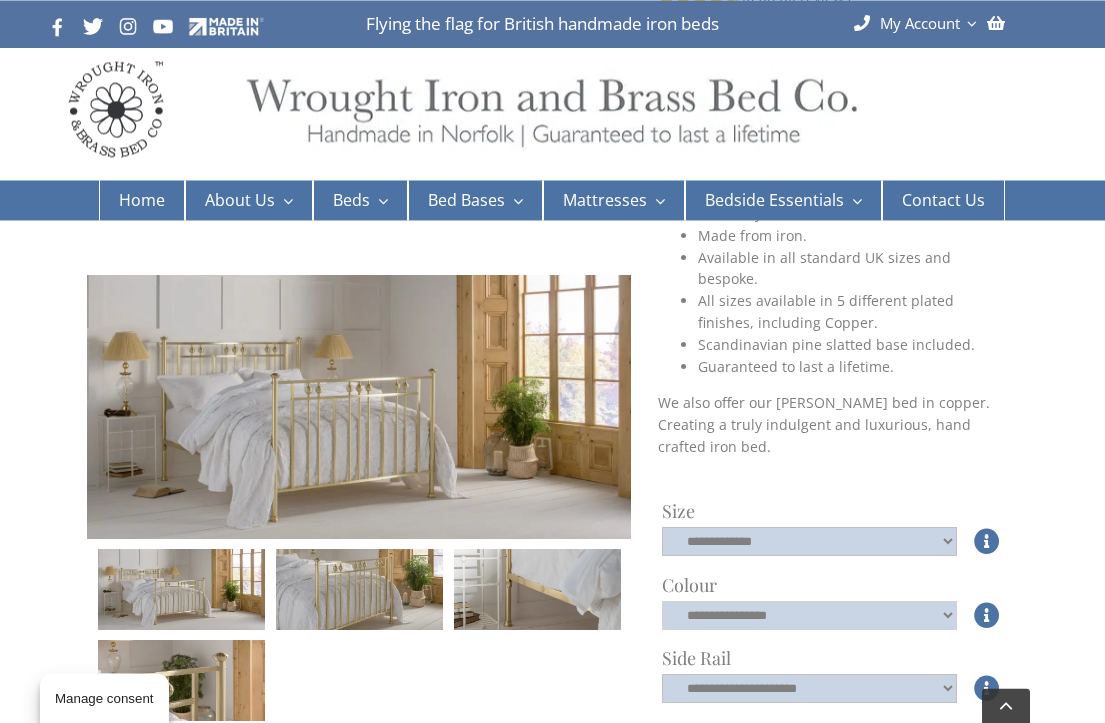 click on "**********" 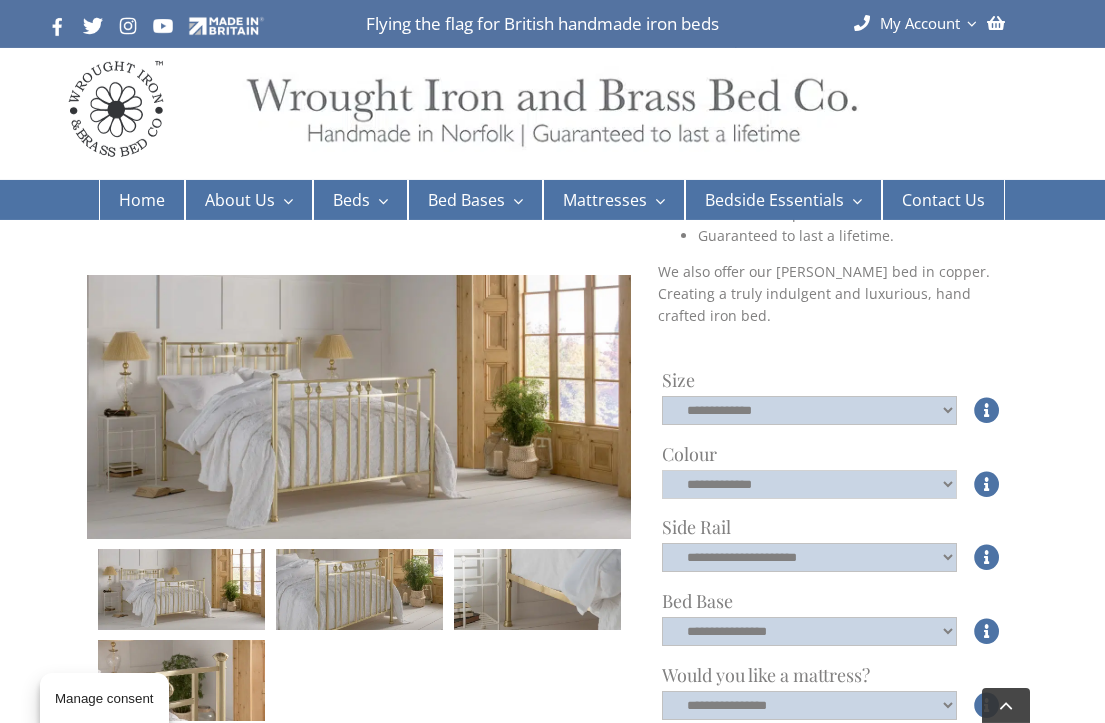 scroll, scrollTop: 484, scrollLeft: 0, axis: vertical 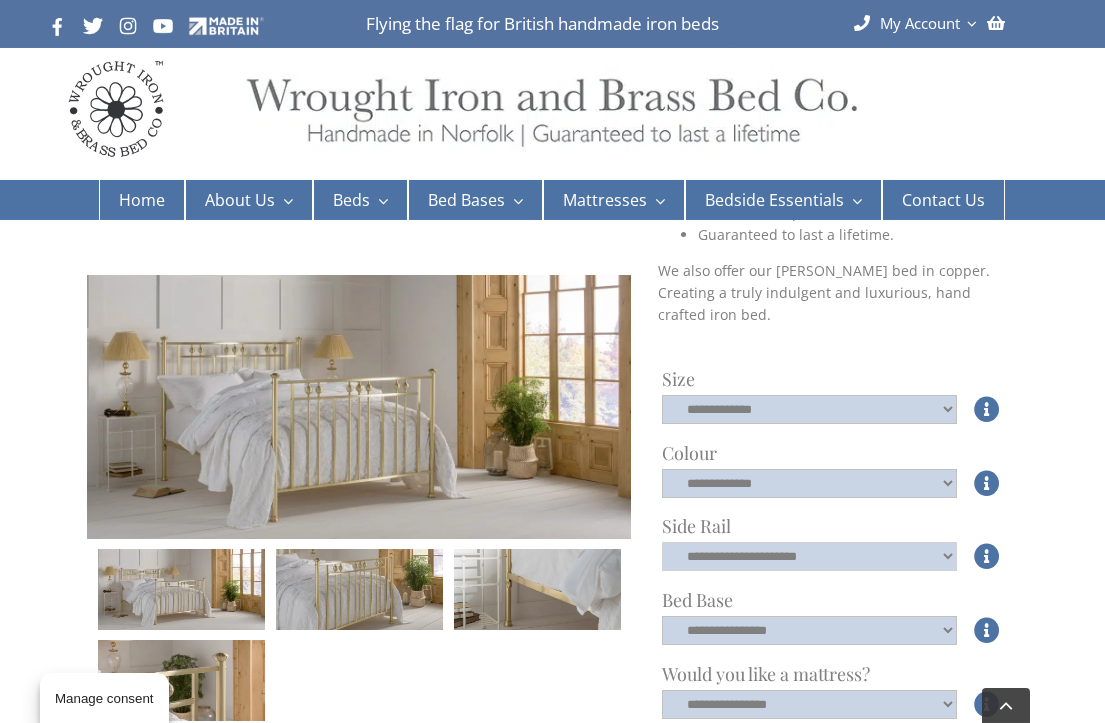 click on "**********" 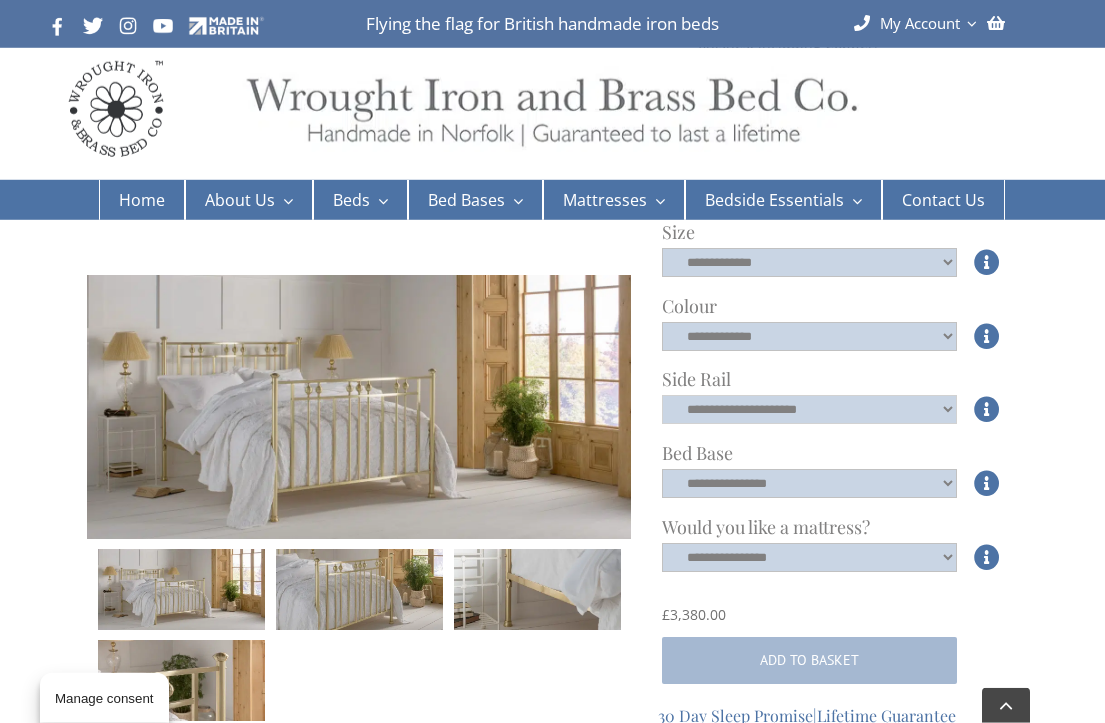 scroll, scrollTop: 634, scrollLeft: 0, axis: vertical 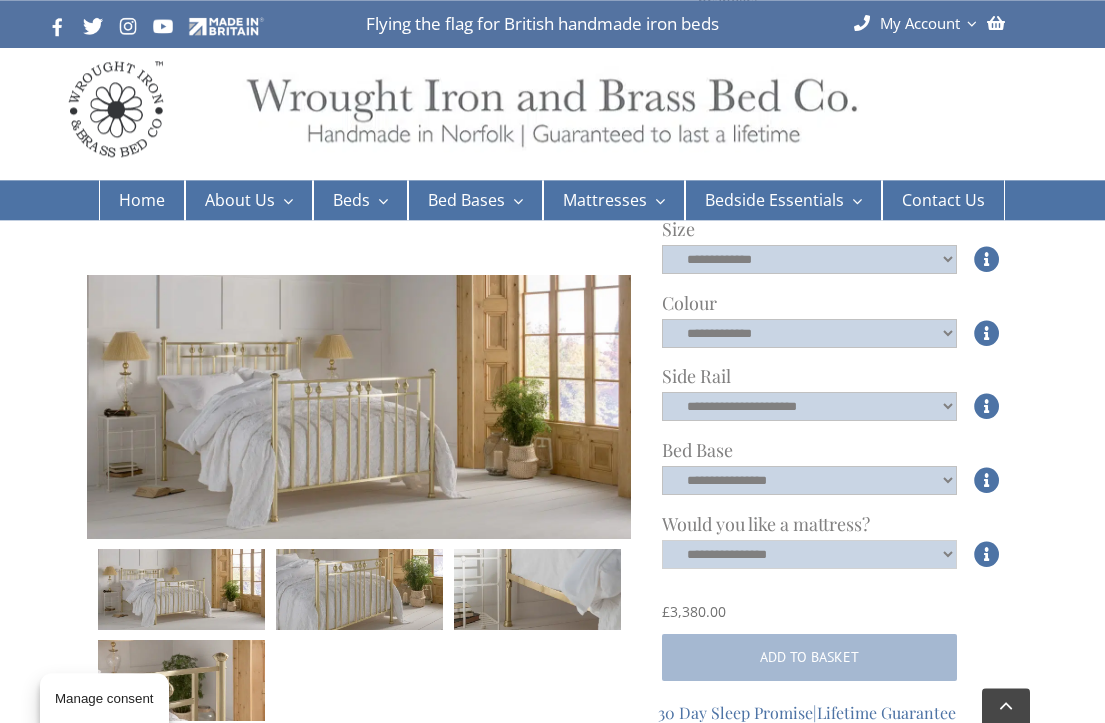 click on "**********" at bounding box center [809, 554] 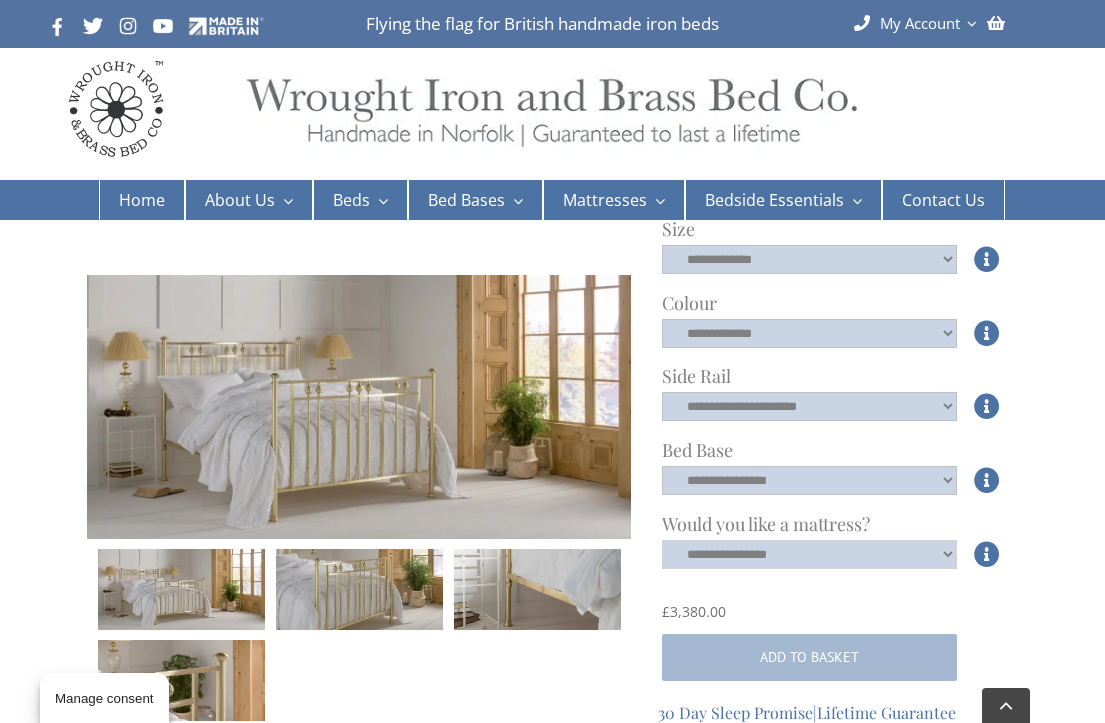 select on "****" 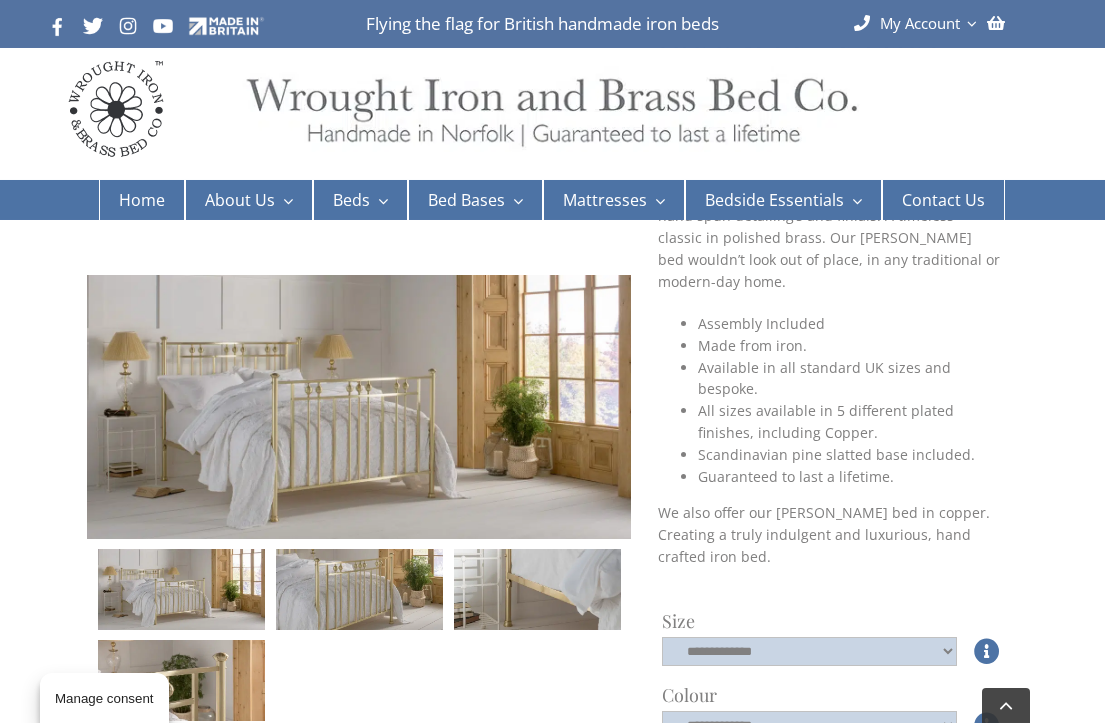 scroll, scrollTop: 0, scrollLeft: 0, axis: both 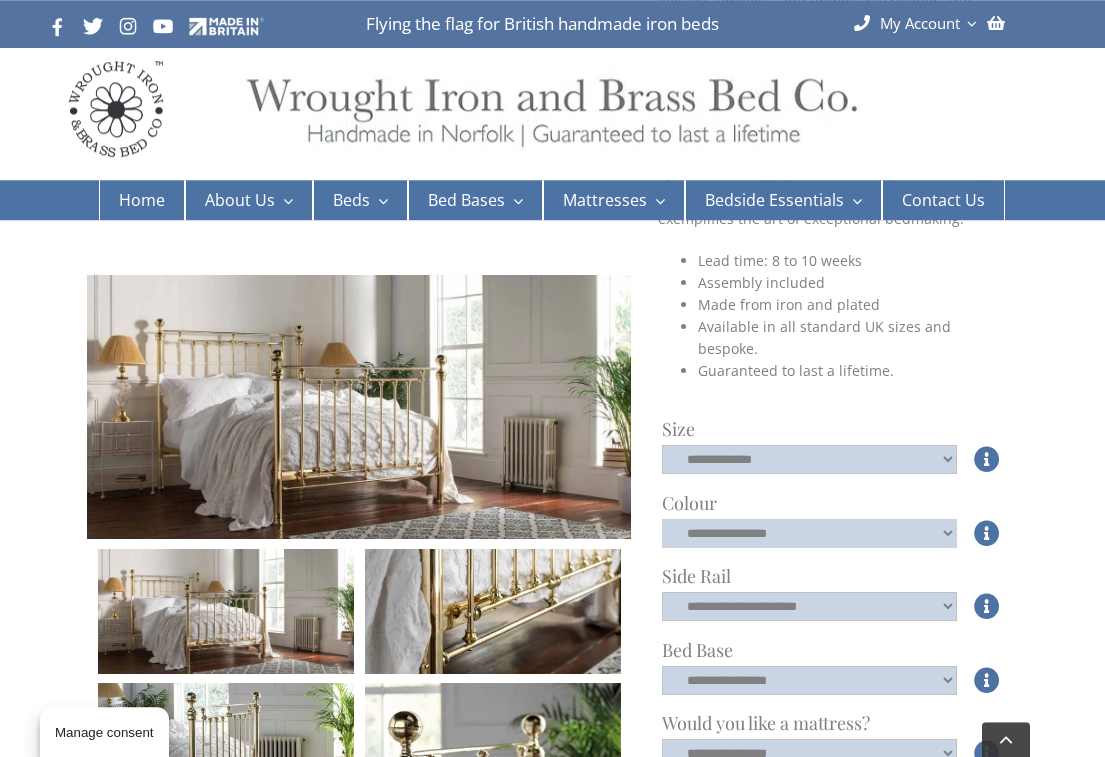 click on "**********" 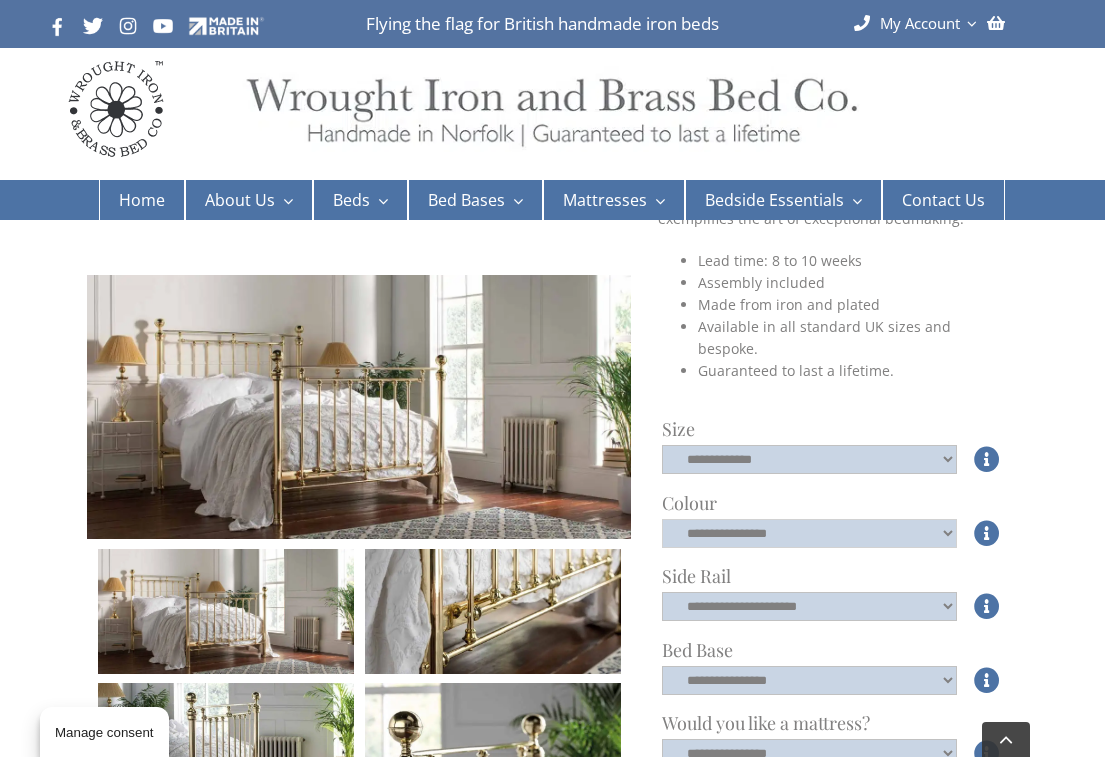 select on "****" 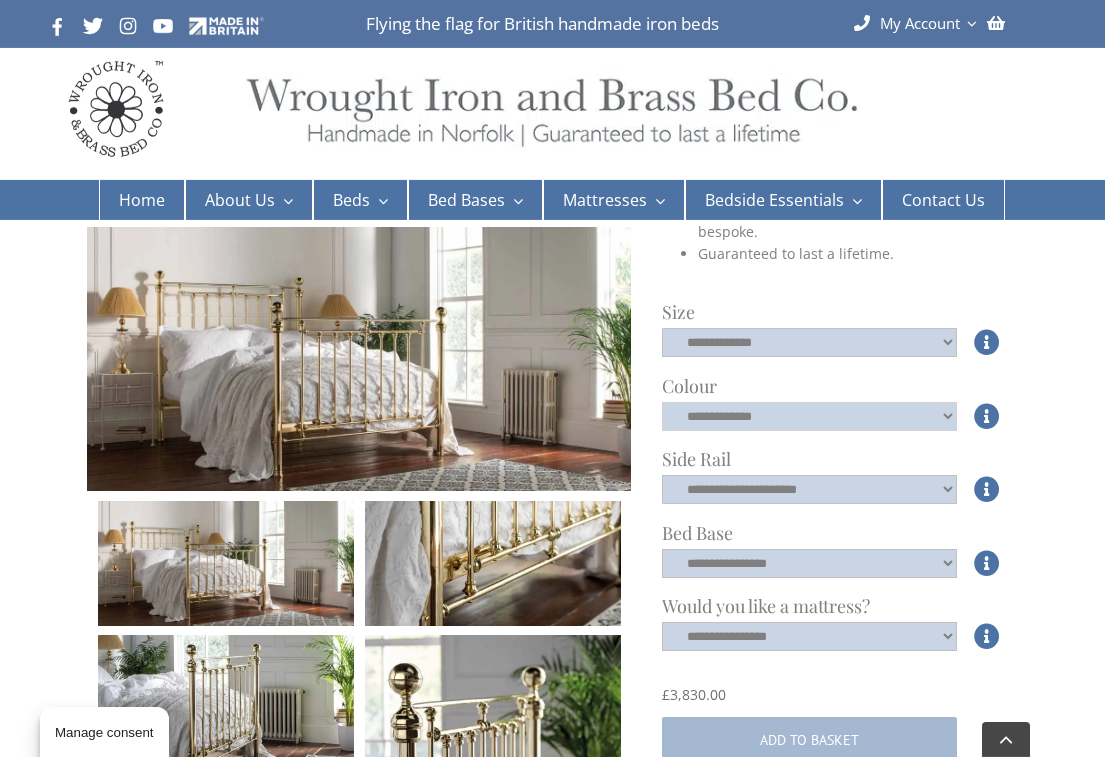 scroll, scrollTop: 682, scrollLeft: 0, axis: vertical 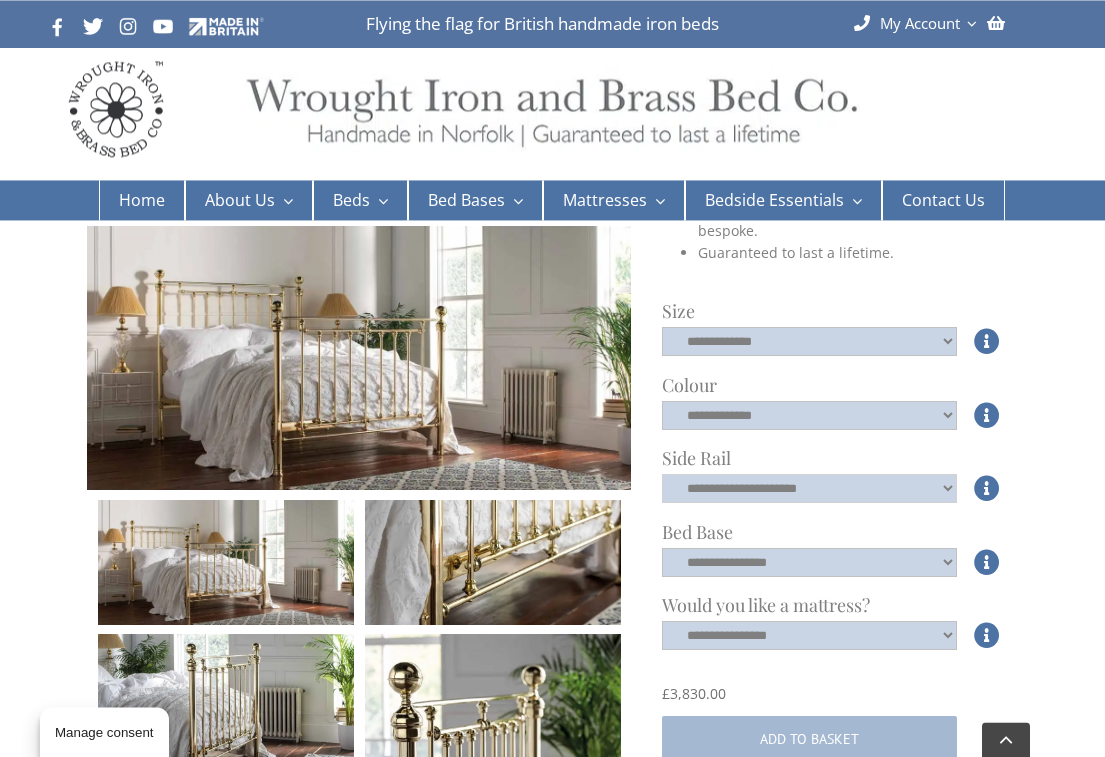 click on "**********" 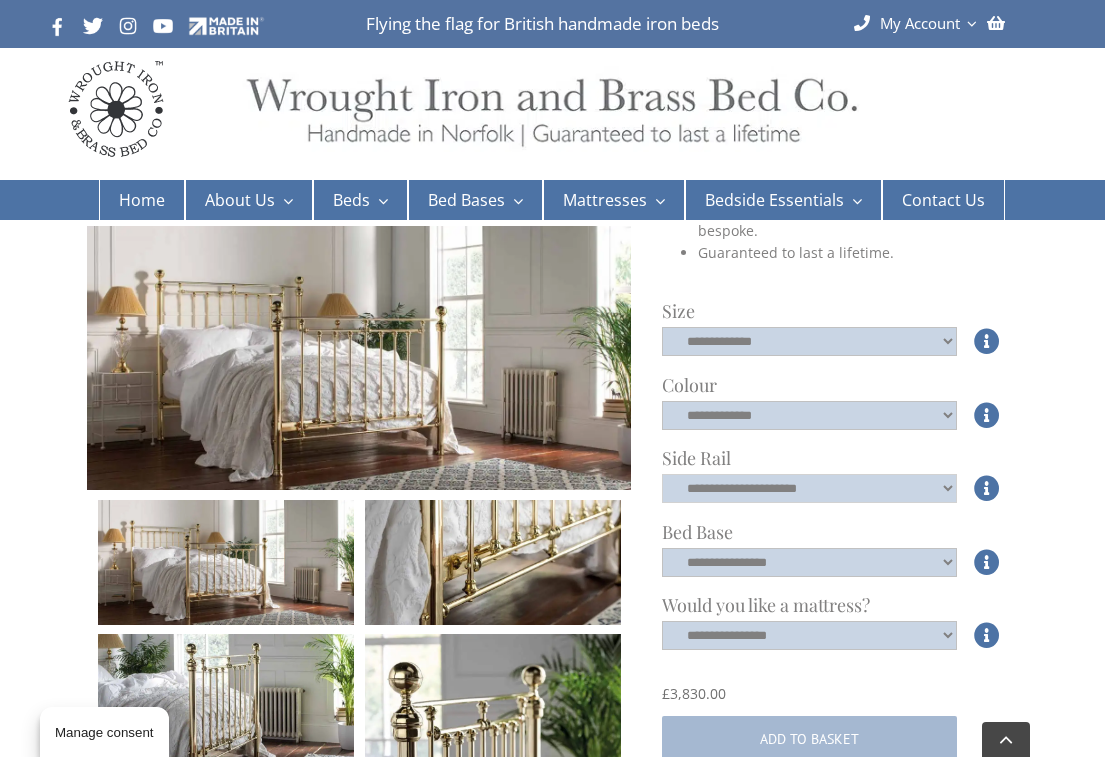 click on "**********" 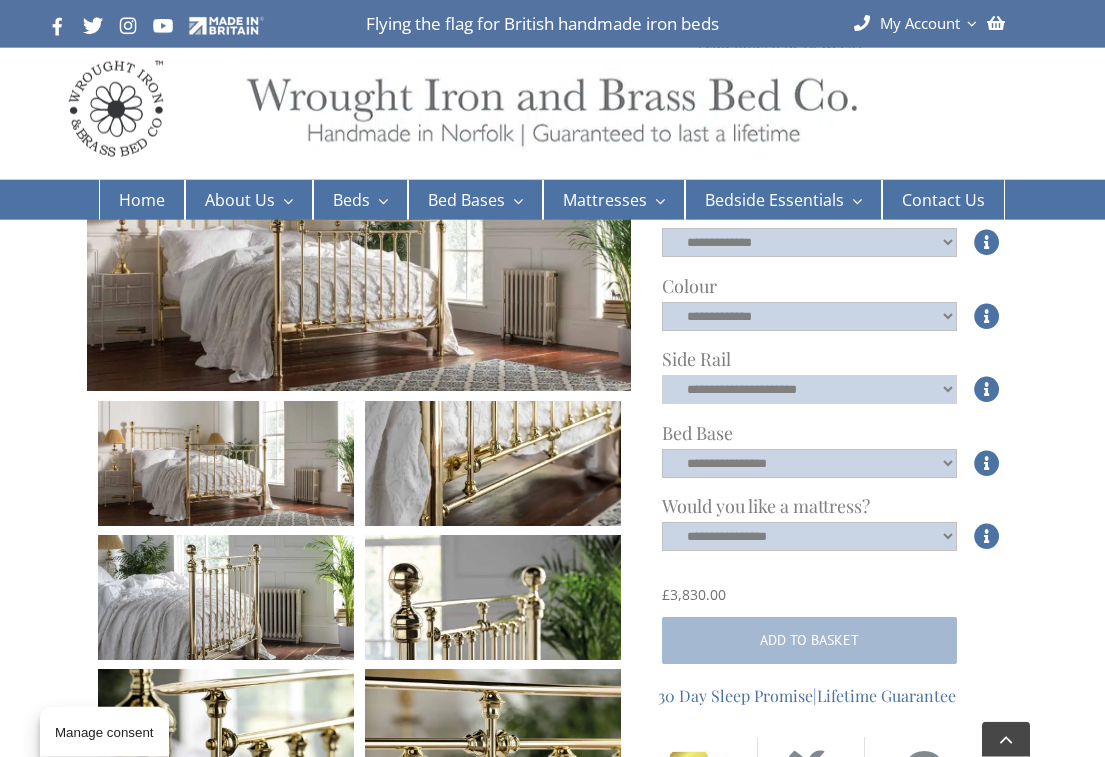 scroll, scrollTop: 796, scrollLeft: 0, axis: vertical 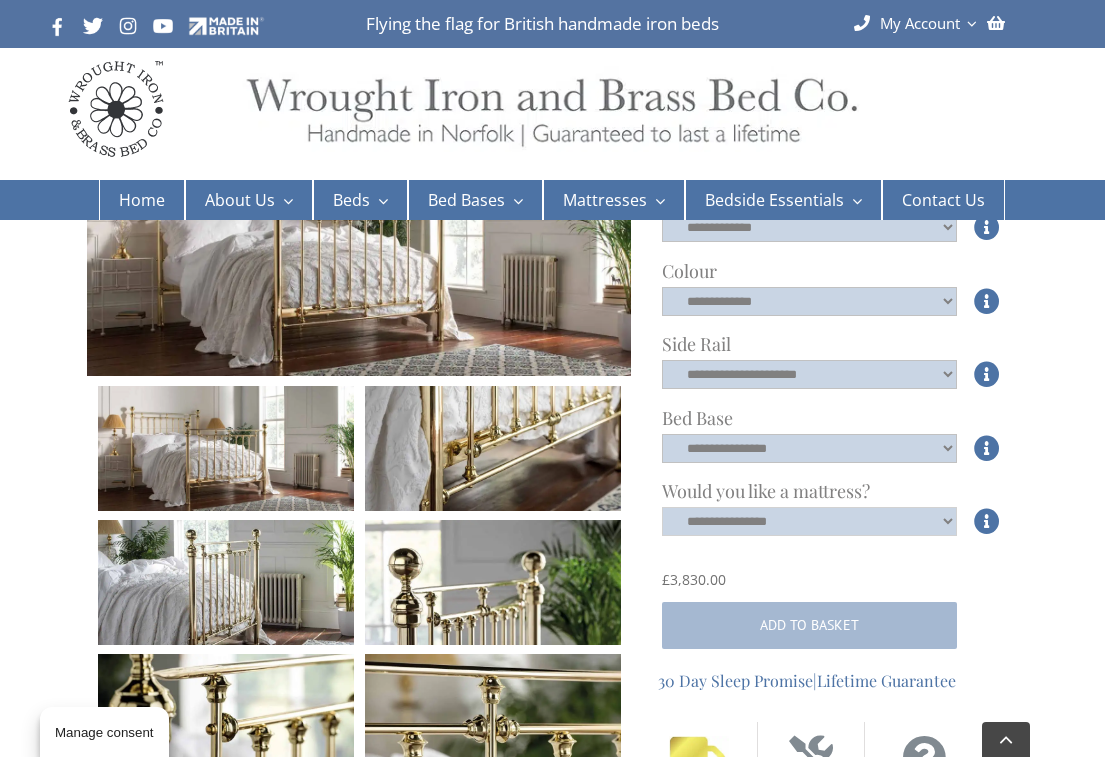 click on "**********" at bounding box center [809, 521] 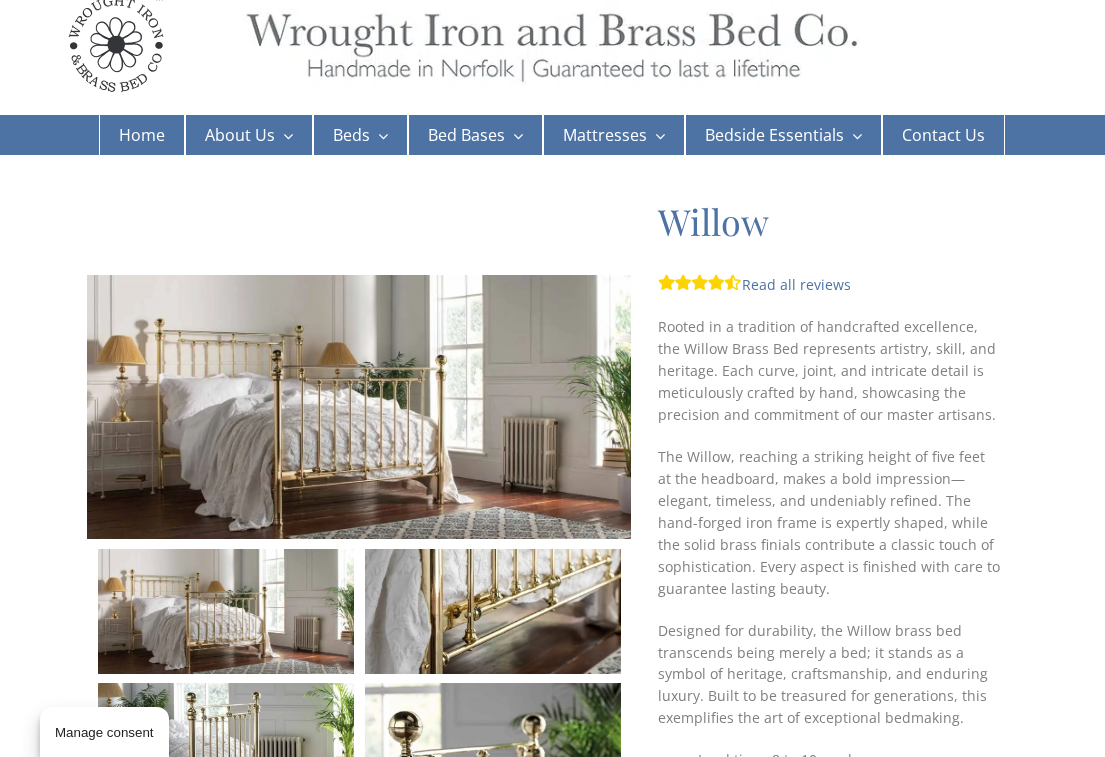 scroll, scrollTop: 0, scrollLeft: 0, axis: both 